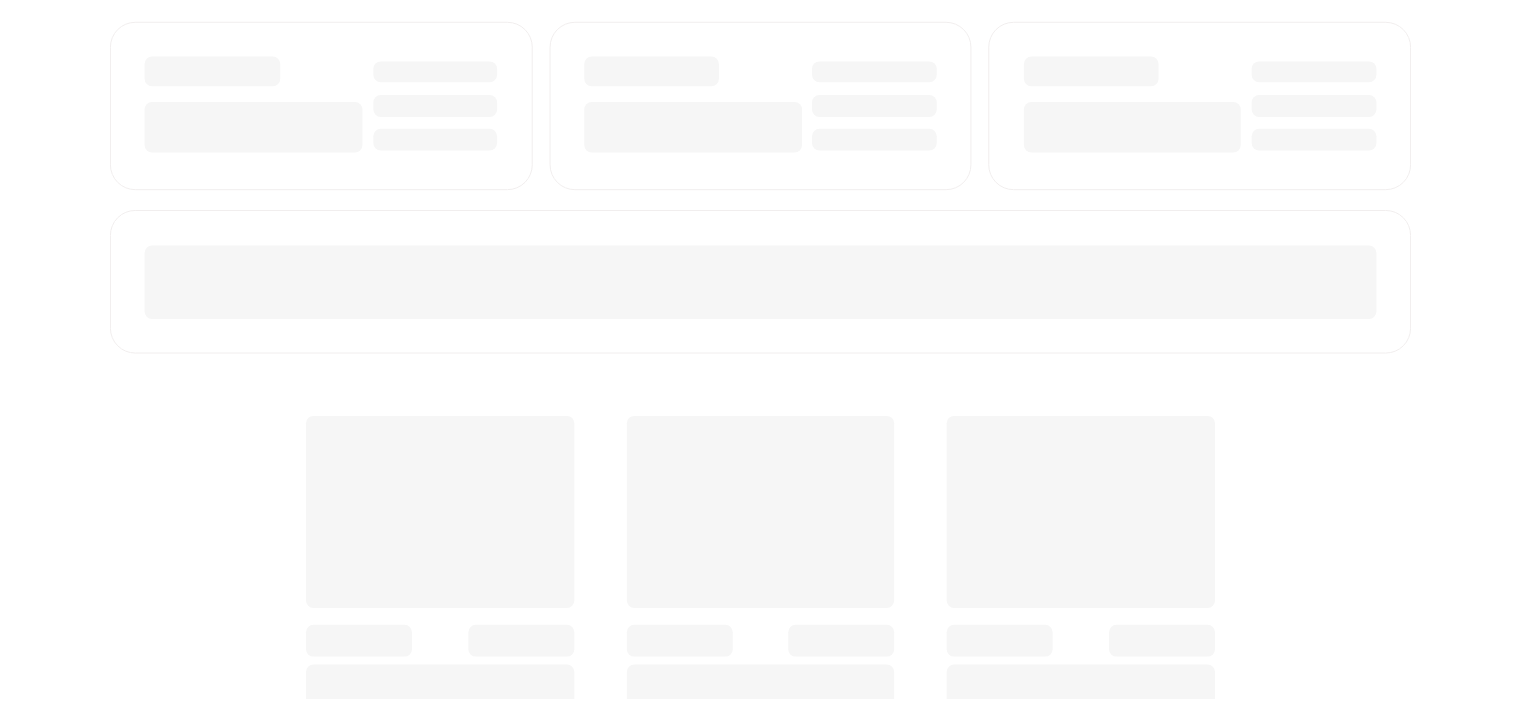 scroll, scrollTop: 0, scrollLeft: 0, axis: both 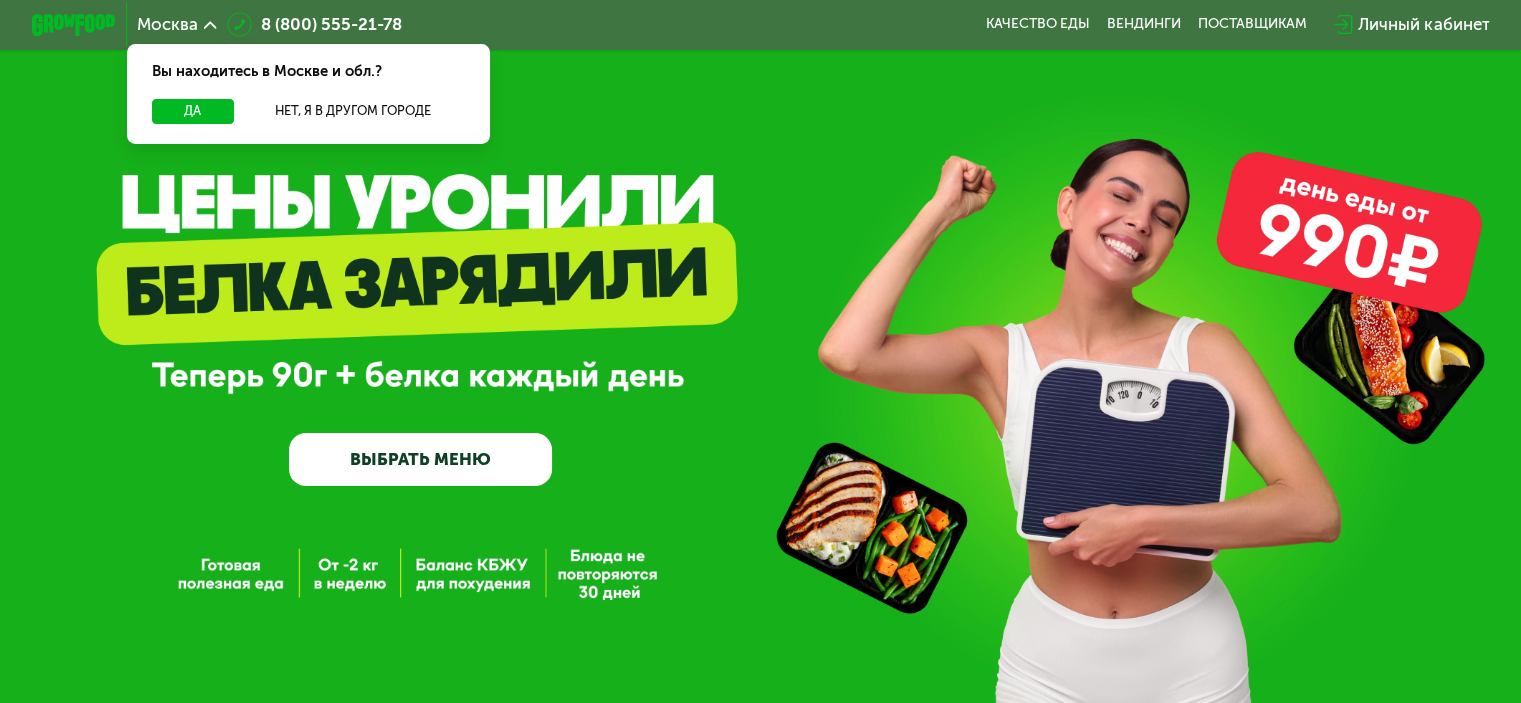 click on "Личный кабинет" at bounding box center [1423, 24] 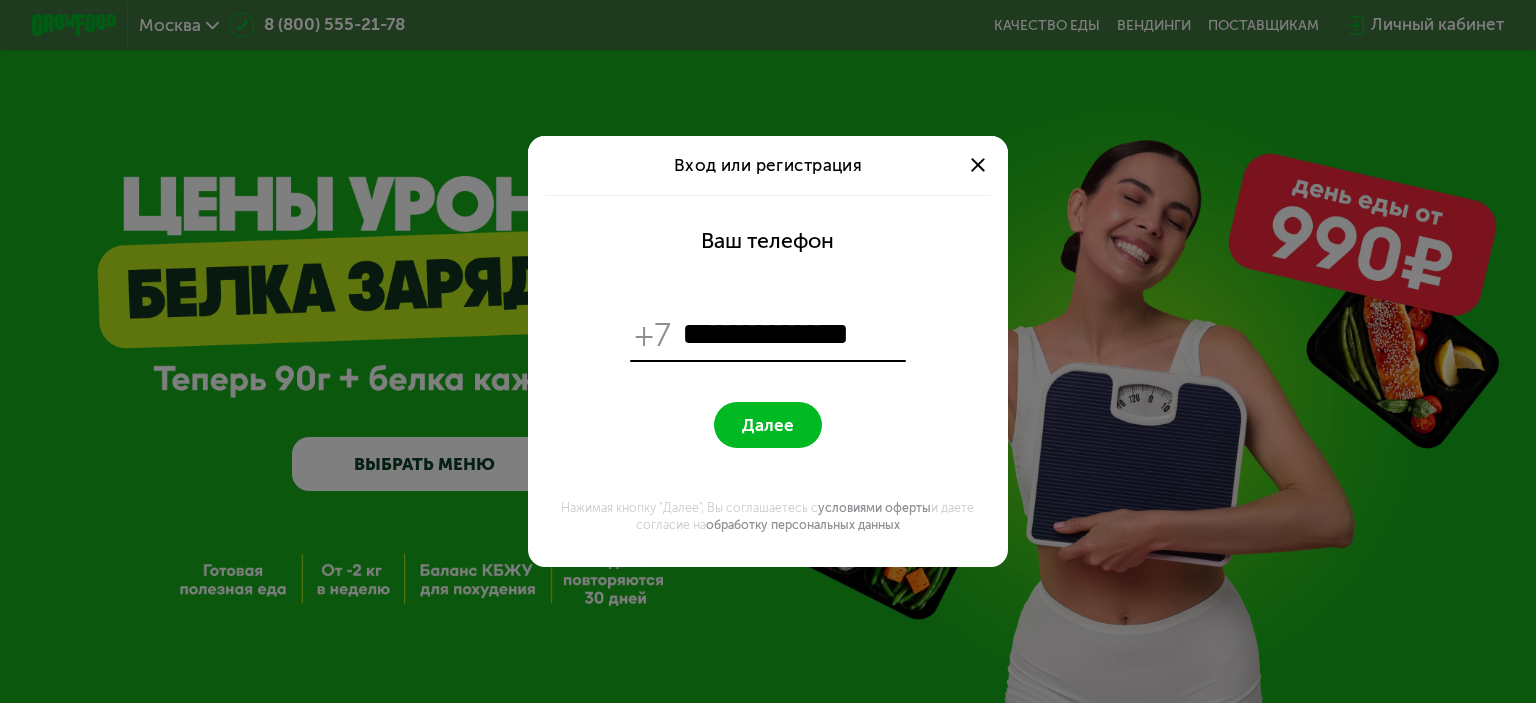 type on "**********" 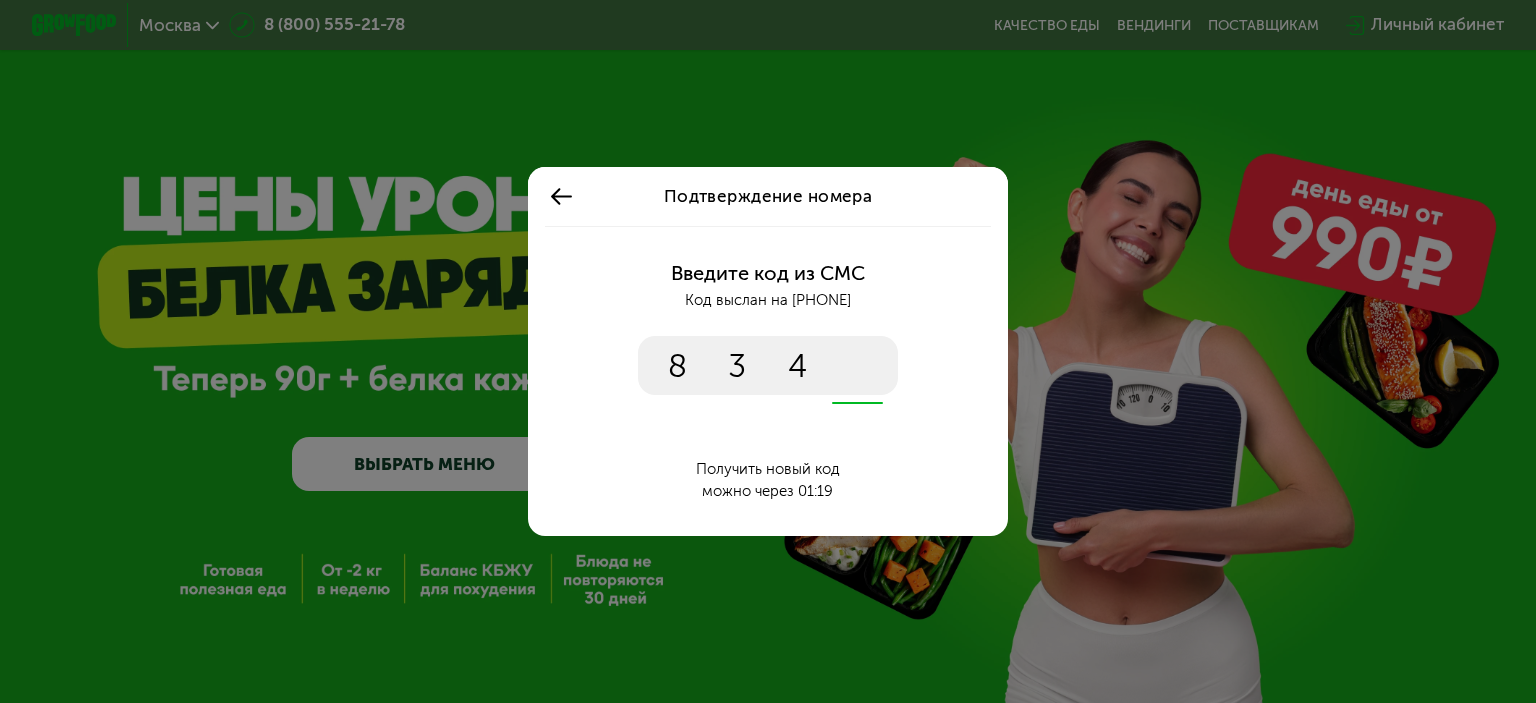 type on "****" 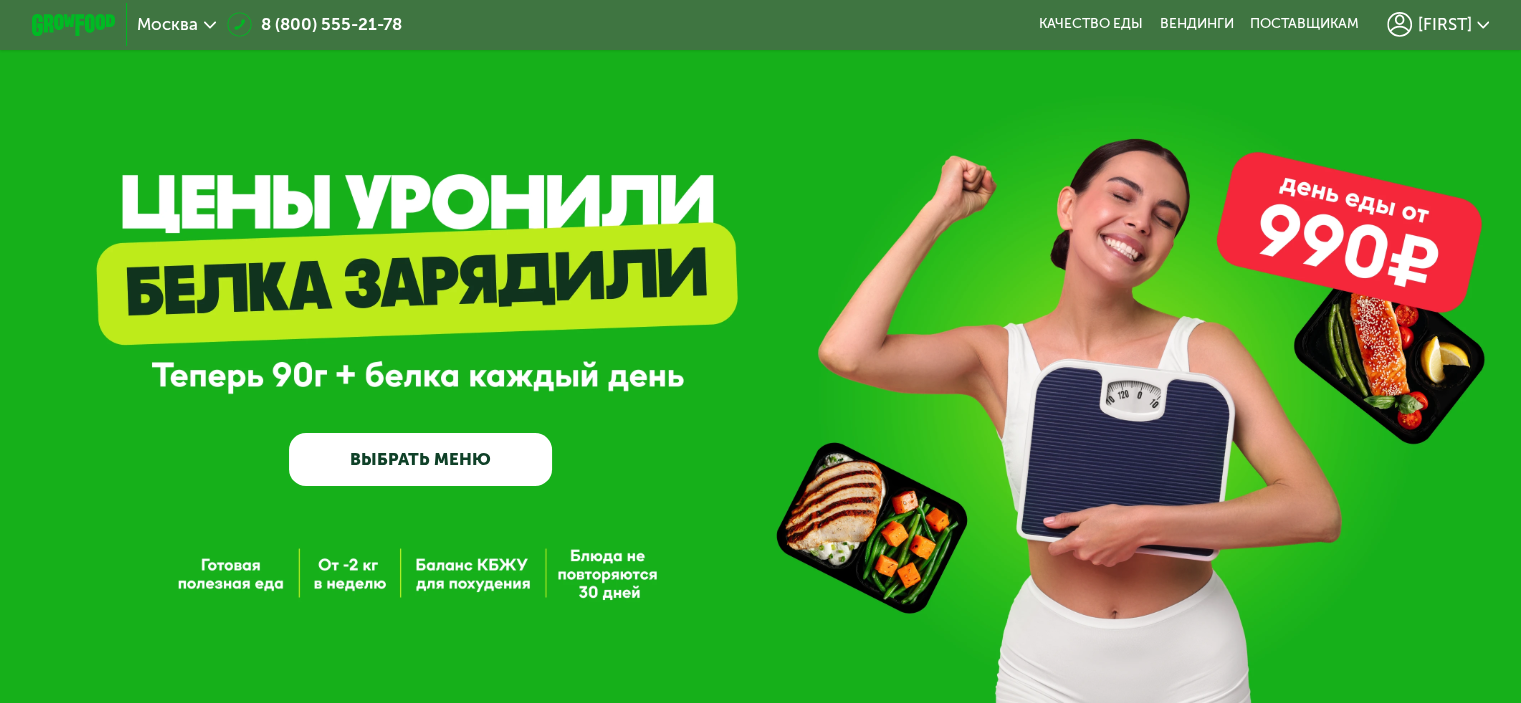 click on "[FIRST]" at bounding box center [1444, 24] 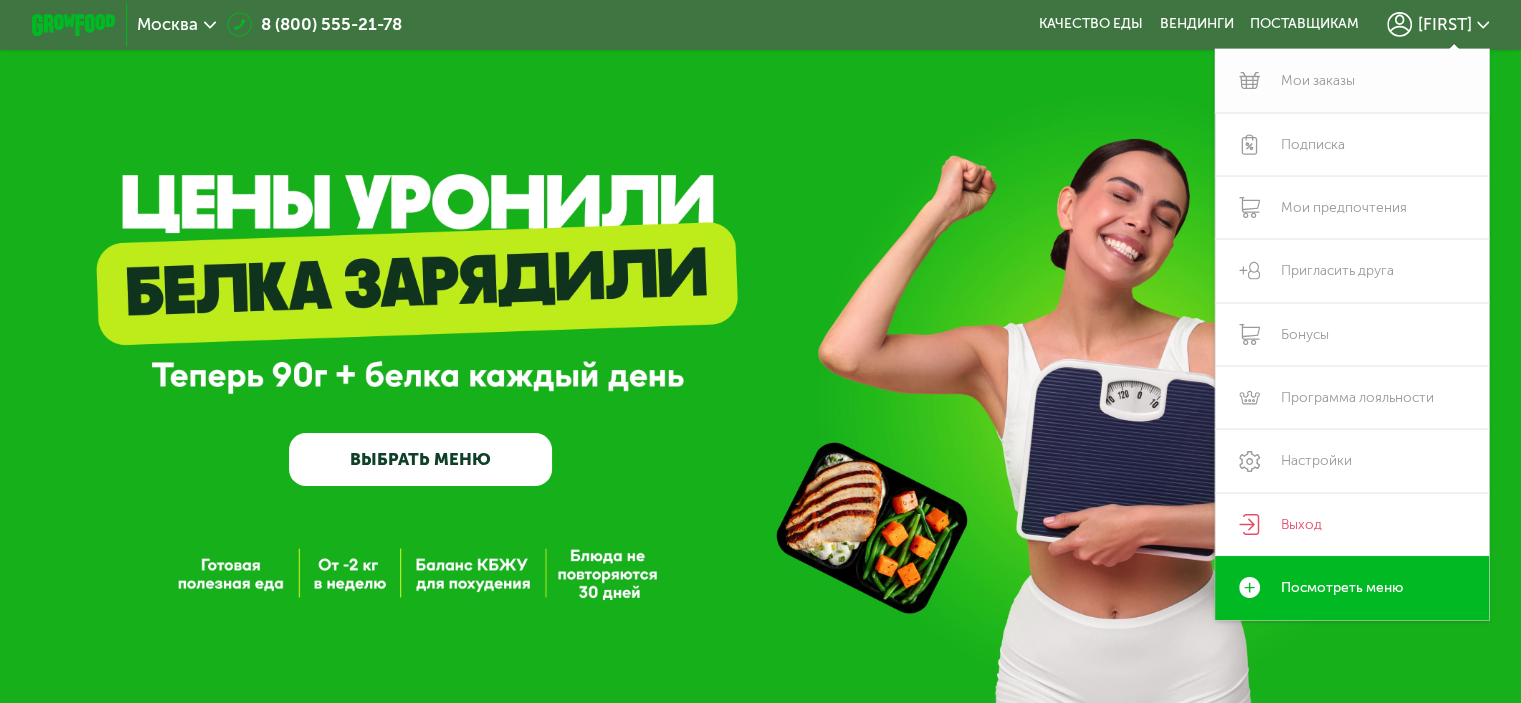click on "Мои заказы" at bounding box center [1352, 80] 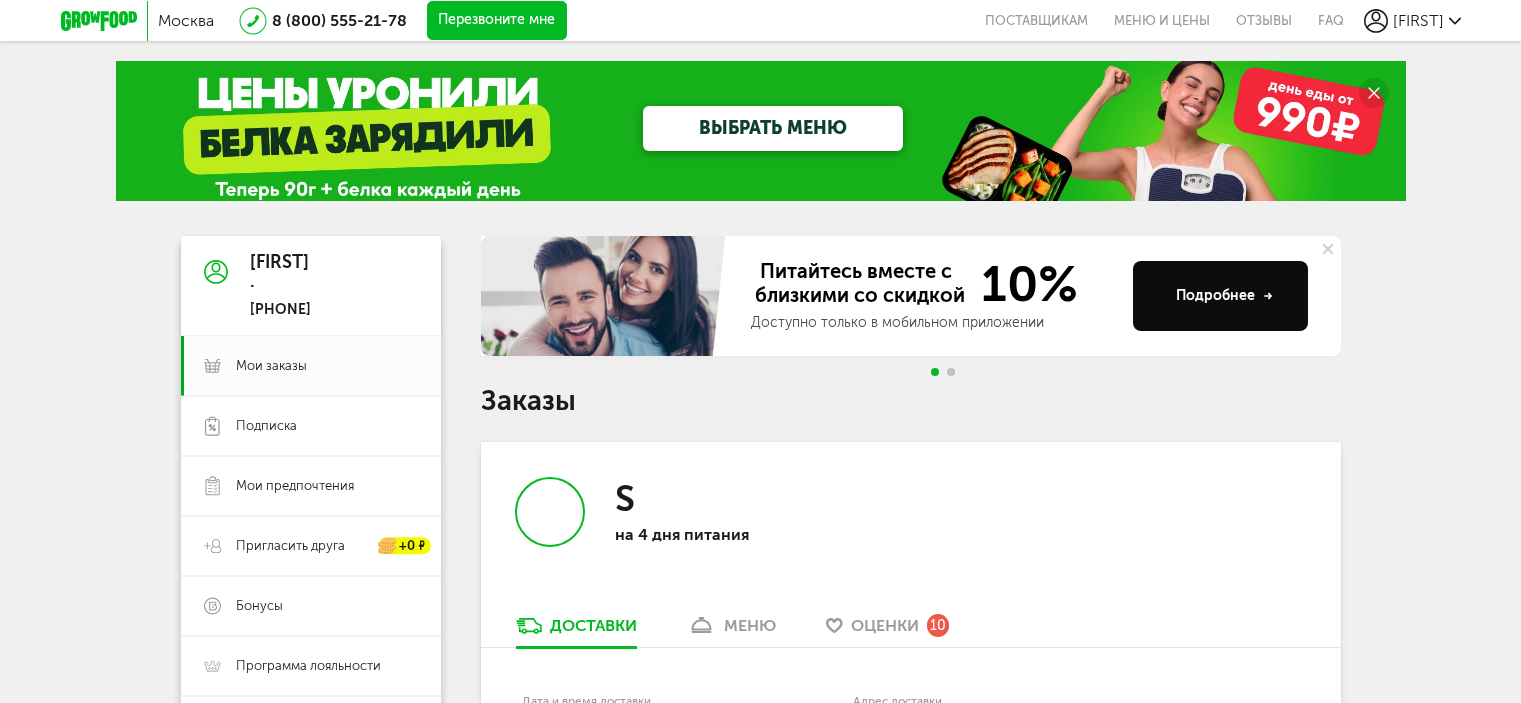 scroll, scrollTop: 0, scrollLeft: 0, axis: both 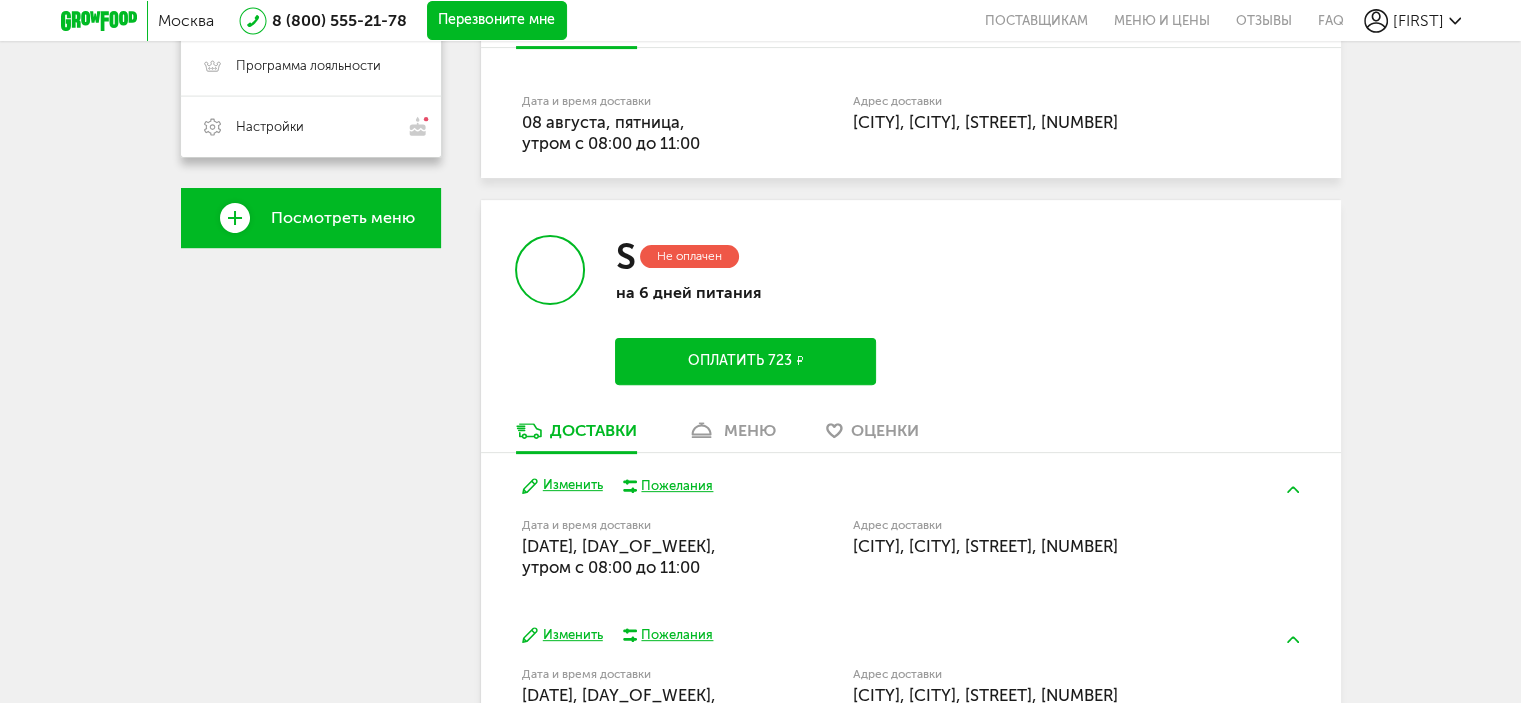 click on "S   Не оплачен   на 6 дней питания             Оплатить 723 ₽" at bounding box center (696, 310) 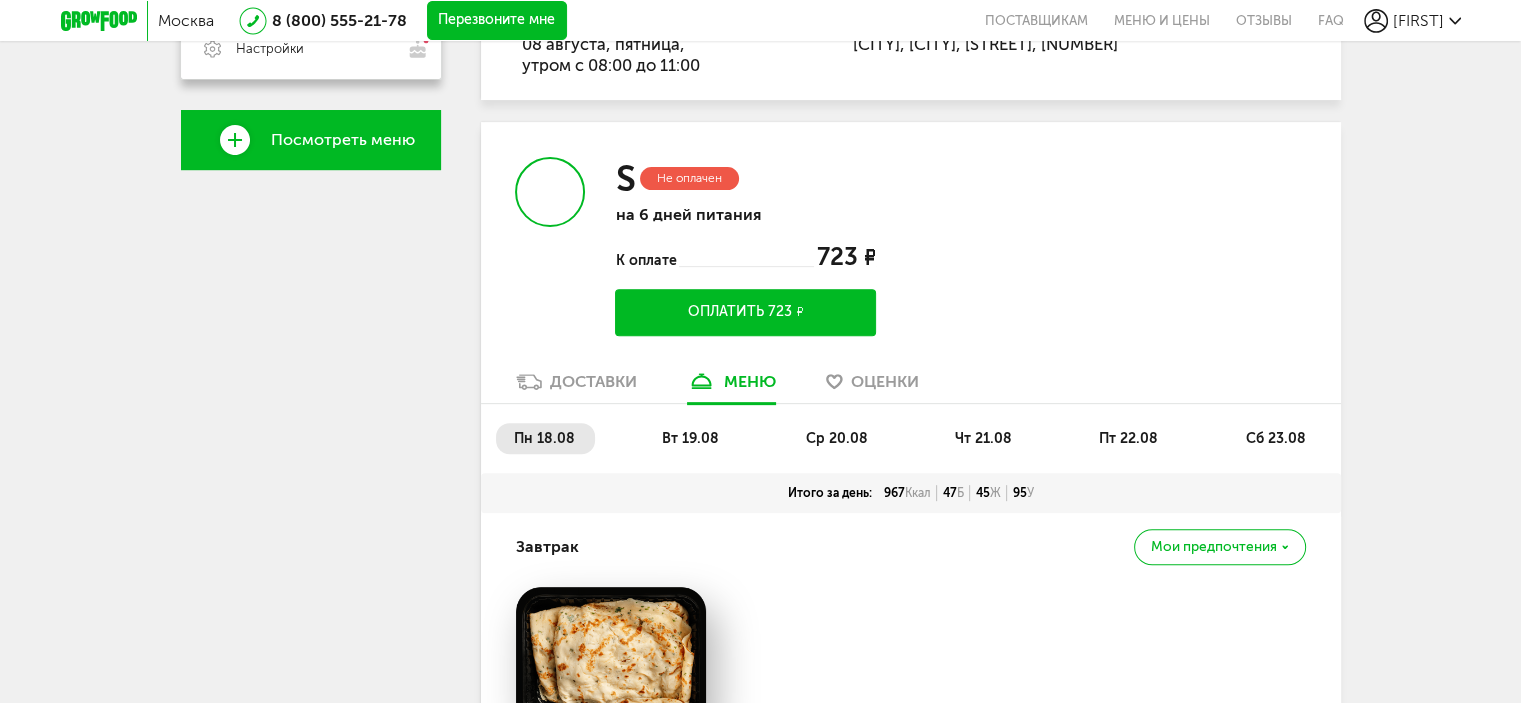 scroll, scrollTop: 812, scrollLeft: 0, axis: vertical 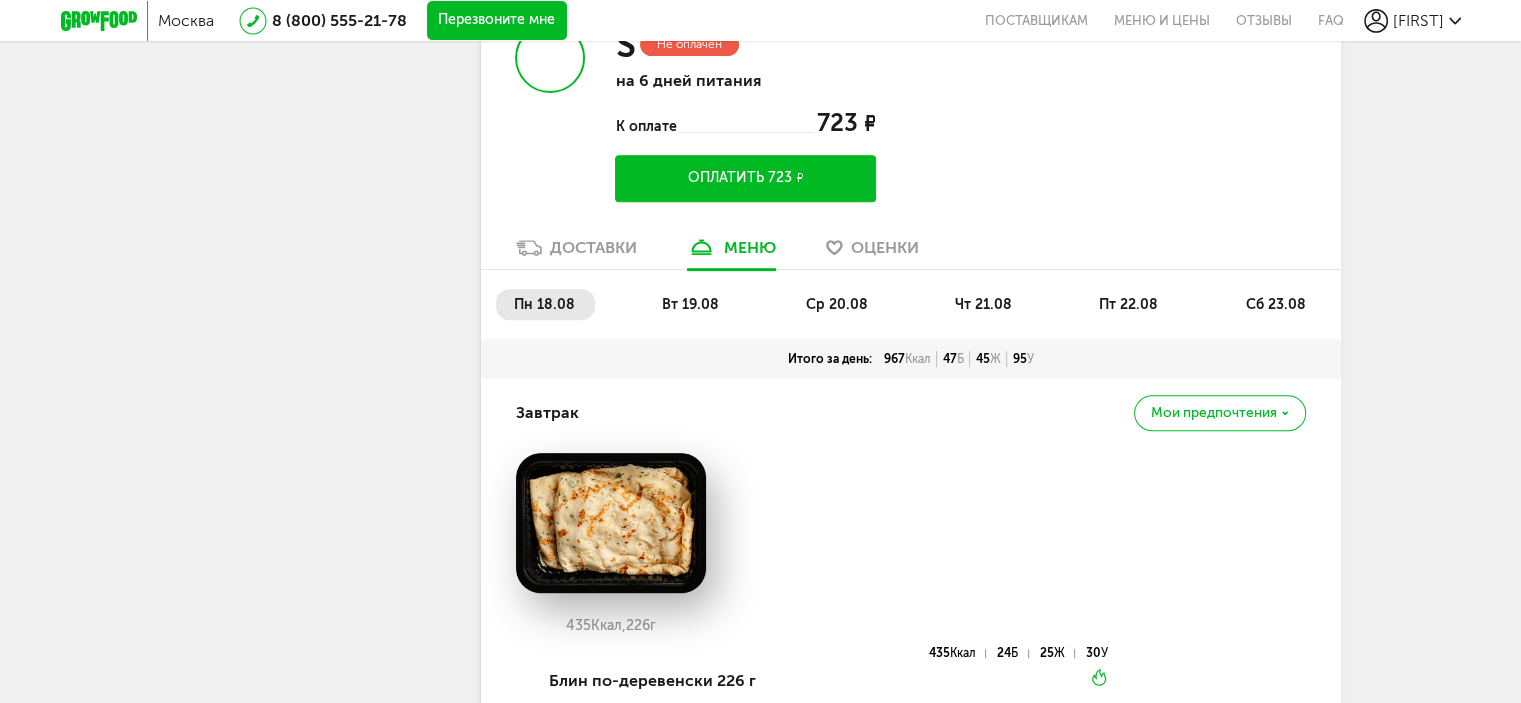 click on "вт 19.08" at bounding box center (690, 304) 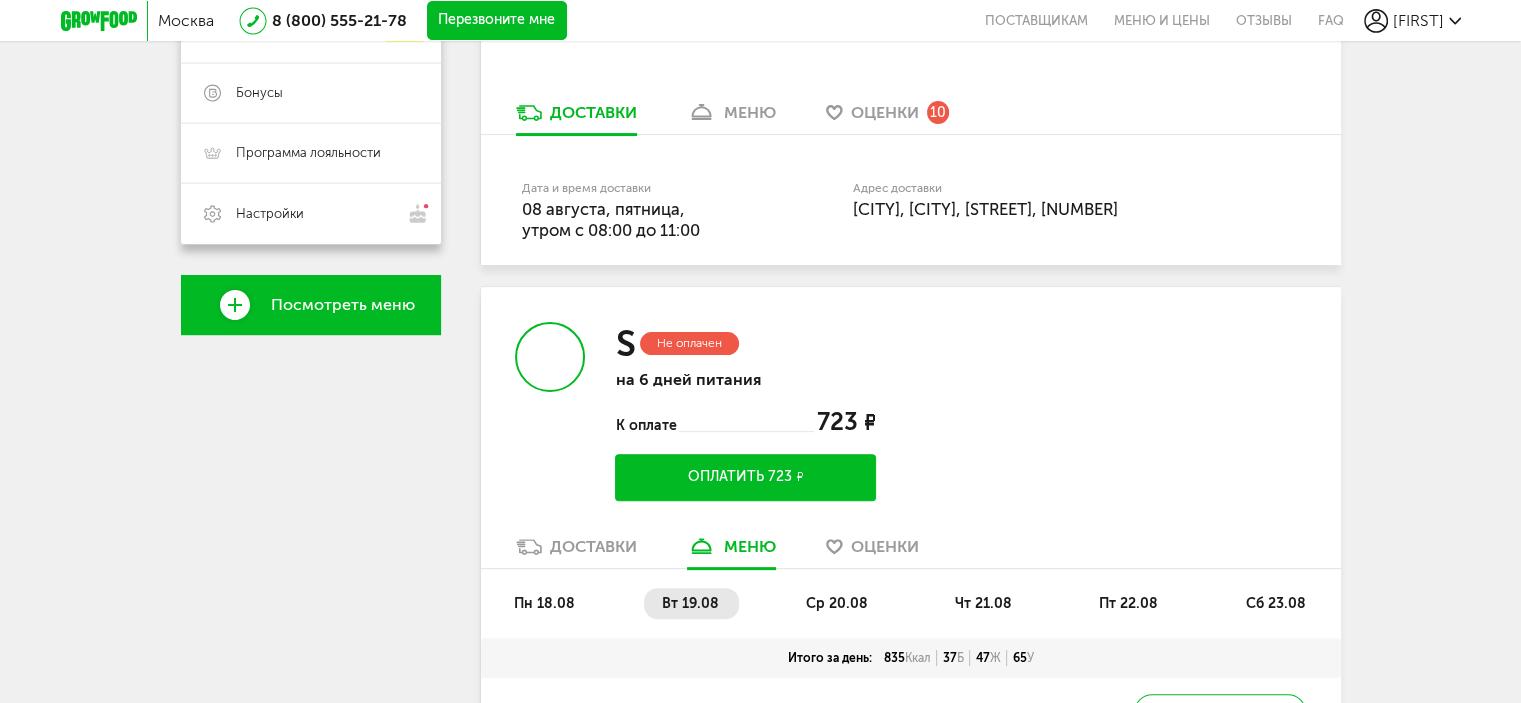 scroll, scrollTop: 512, scrollLeft: 0, axis: vertical 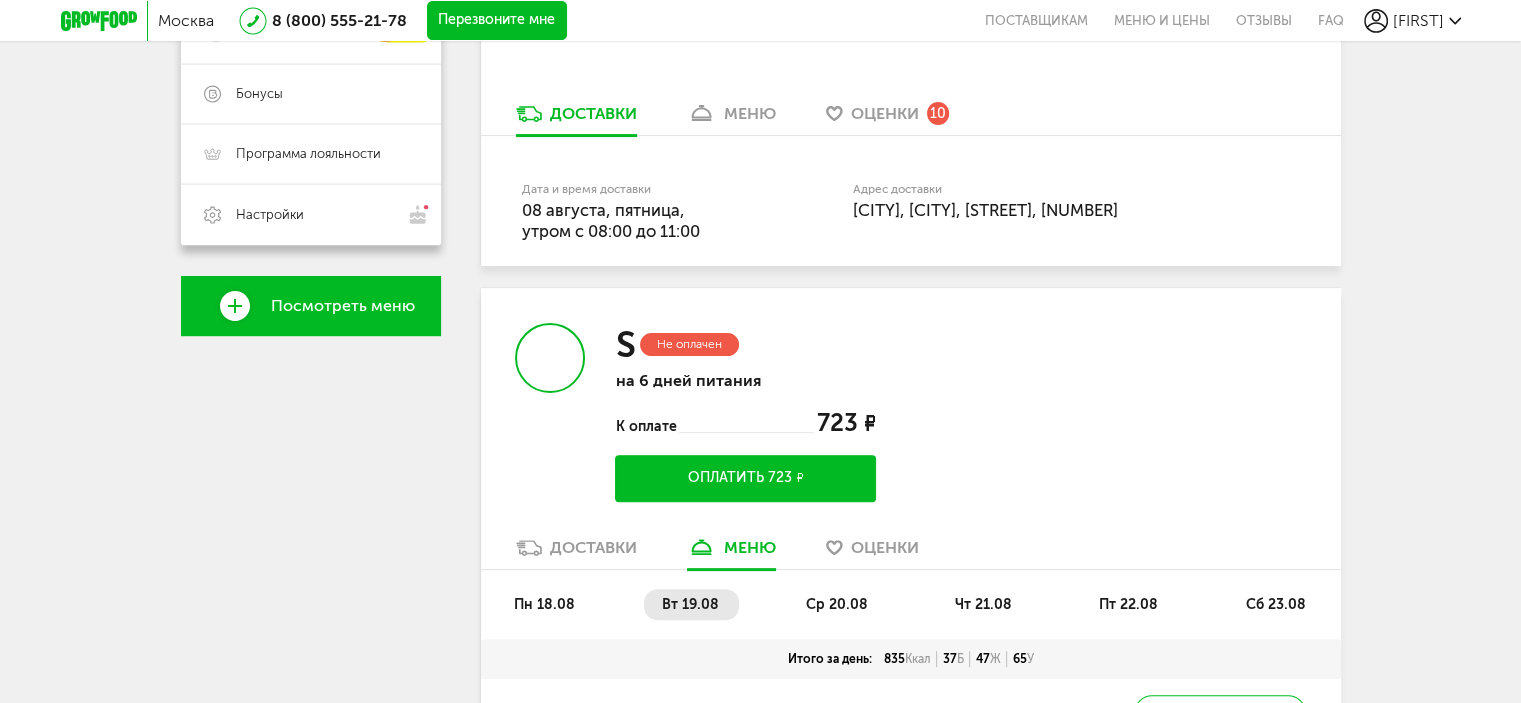 click on "ср 20.08" at bounding box center [837, 604] 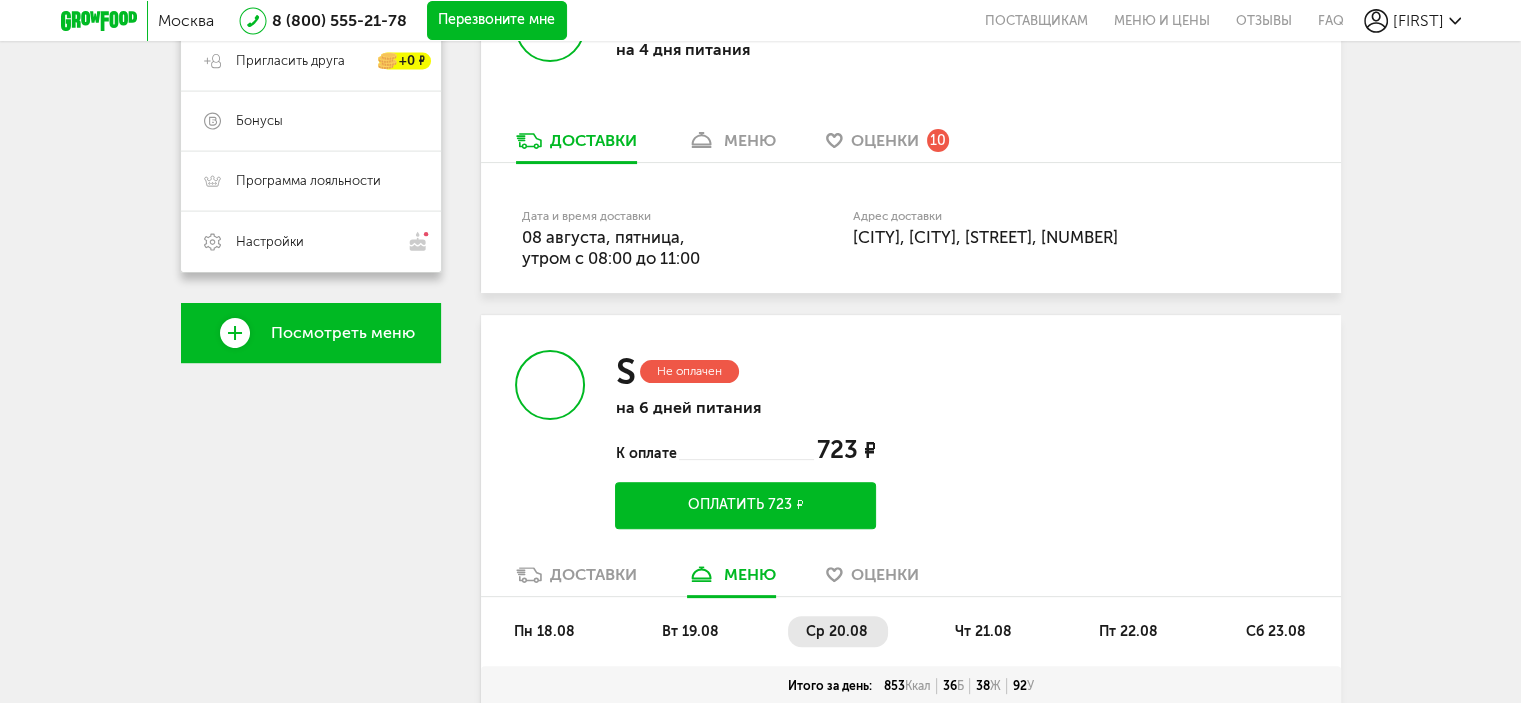 scroll, scrollTop: 0, scrollLeft: 0, axis: both 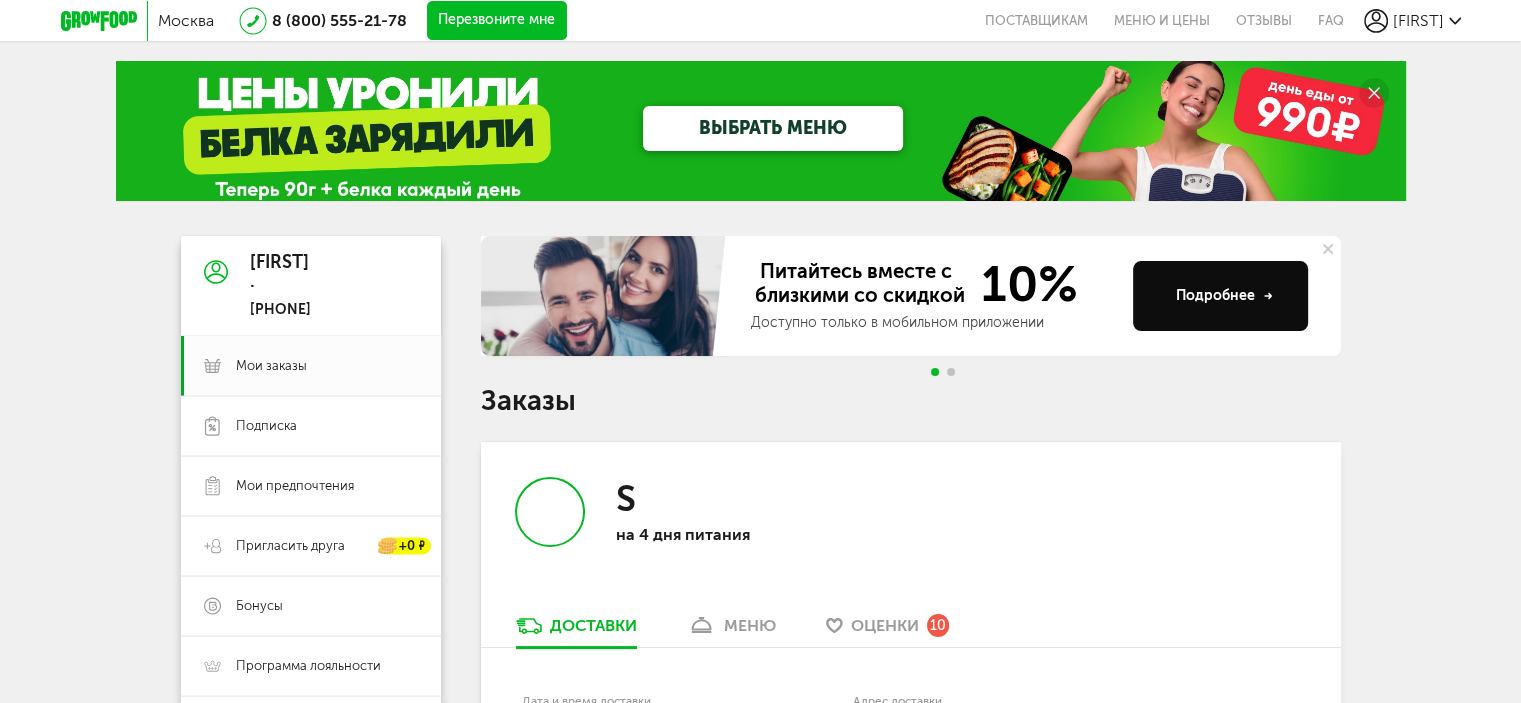 click on "меню" at bounding box center (750, 625) 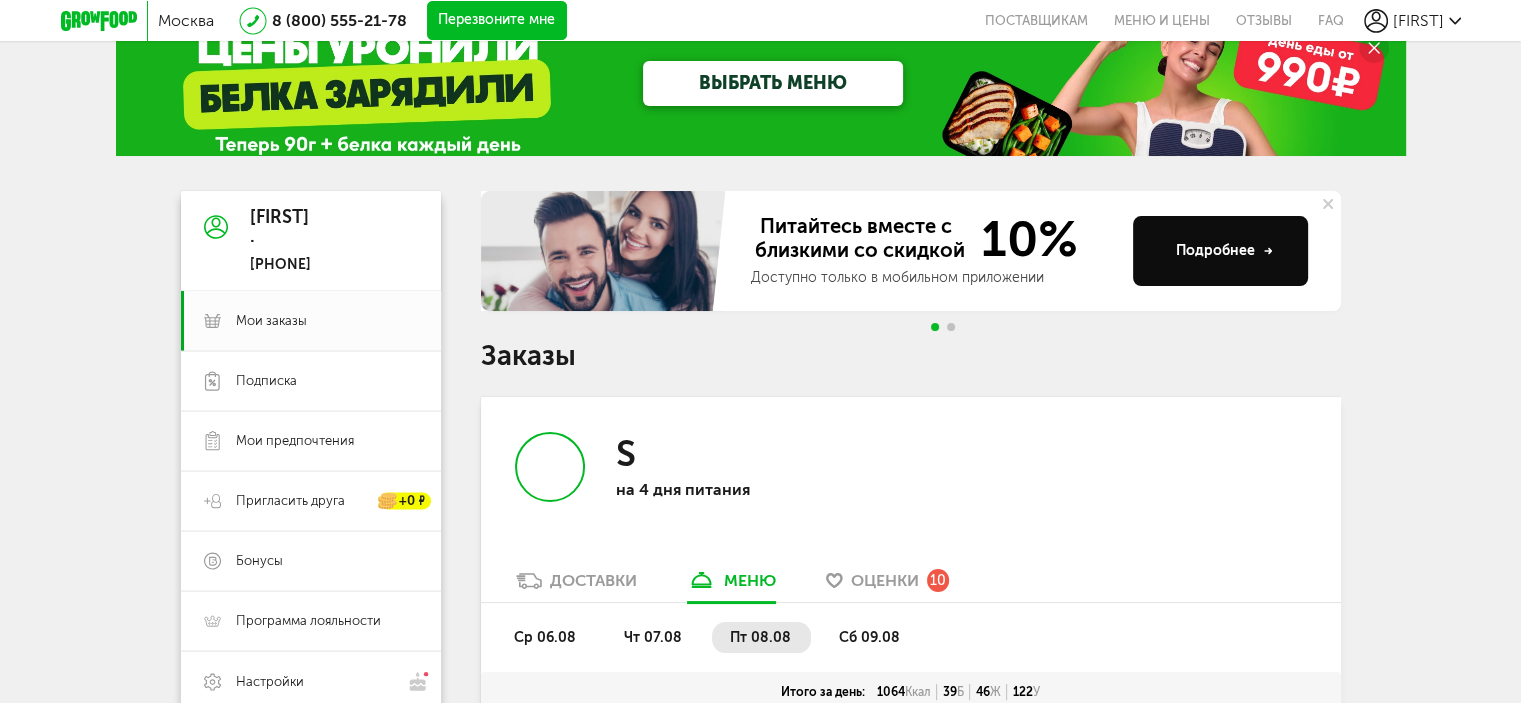 scroll, scrollTop: 0, scrollLeft: 0, axis: both 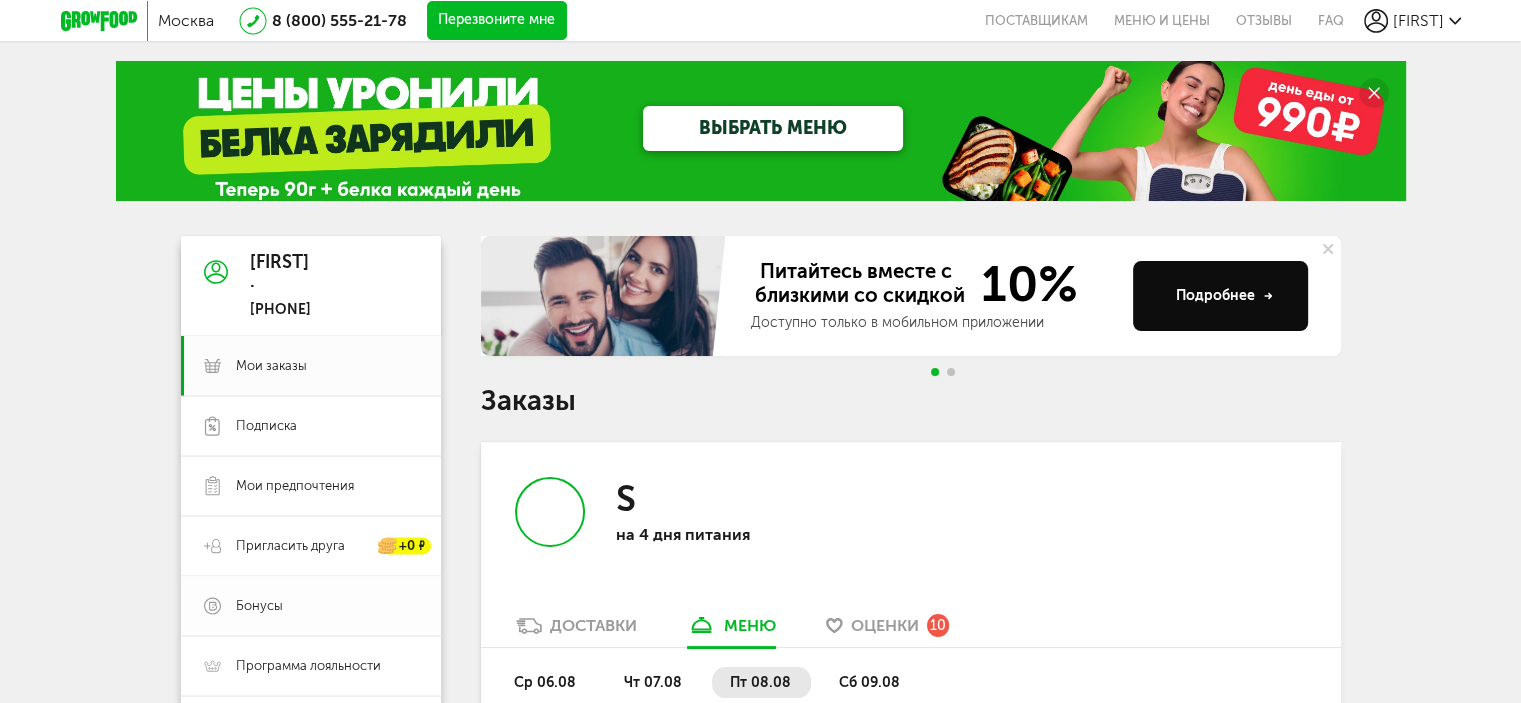 click on "Бонусы" at bounding box center (259, 606) 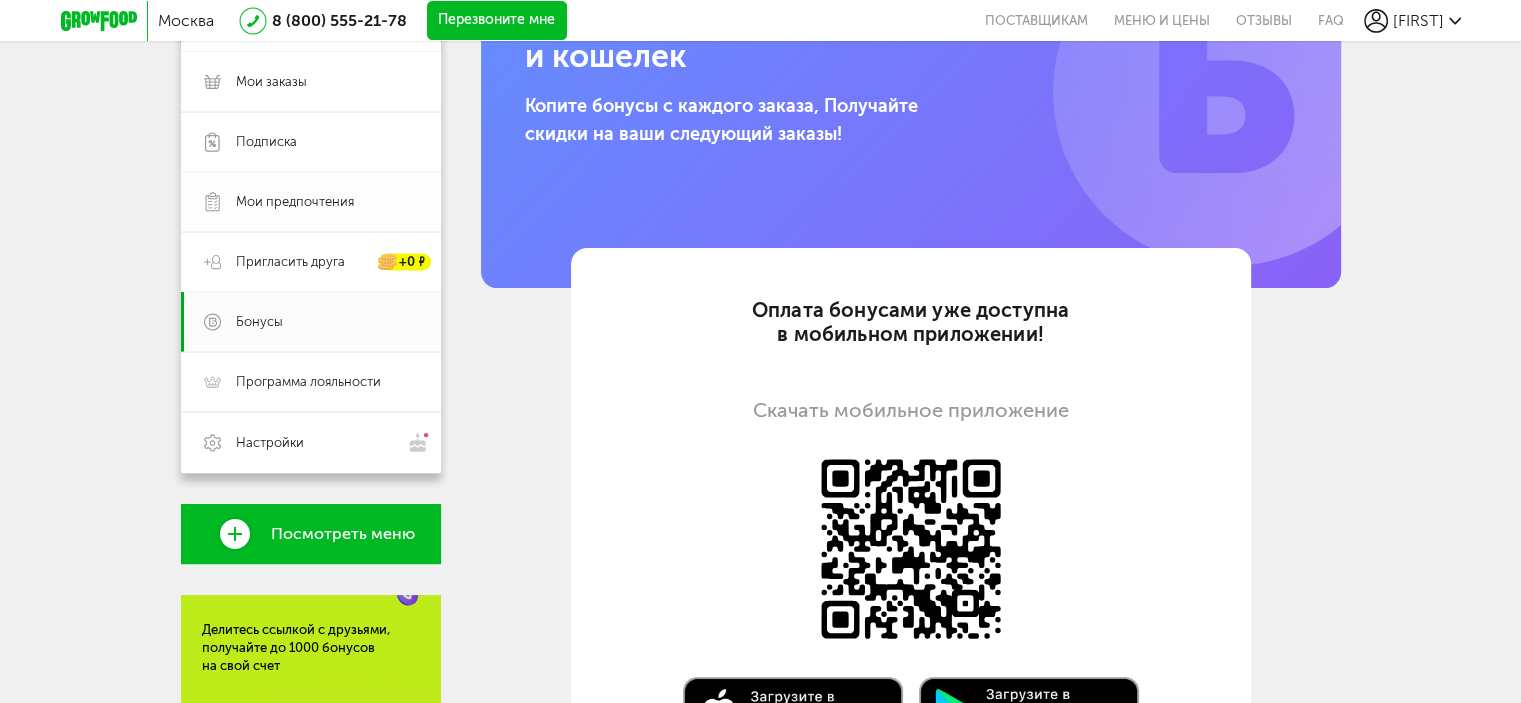 scroll, scrollTop: 300, scrollLeft: 0, axis: vertical 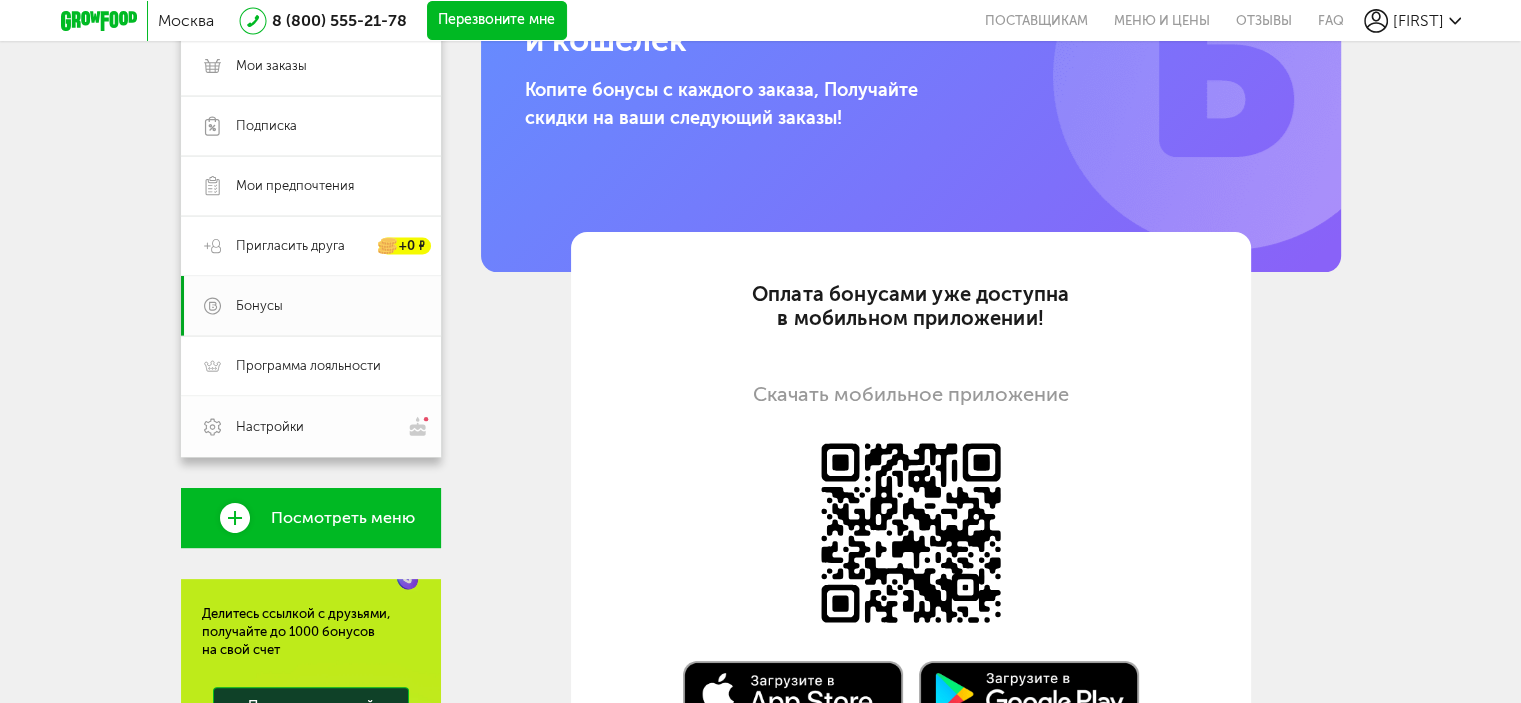 click on "Настройки" at bounding box center [311, 426] 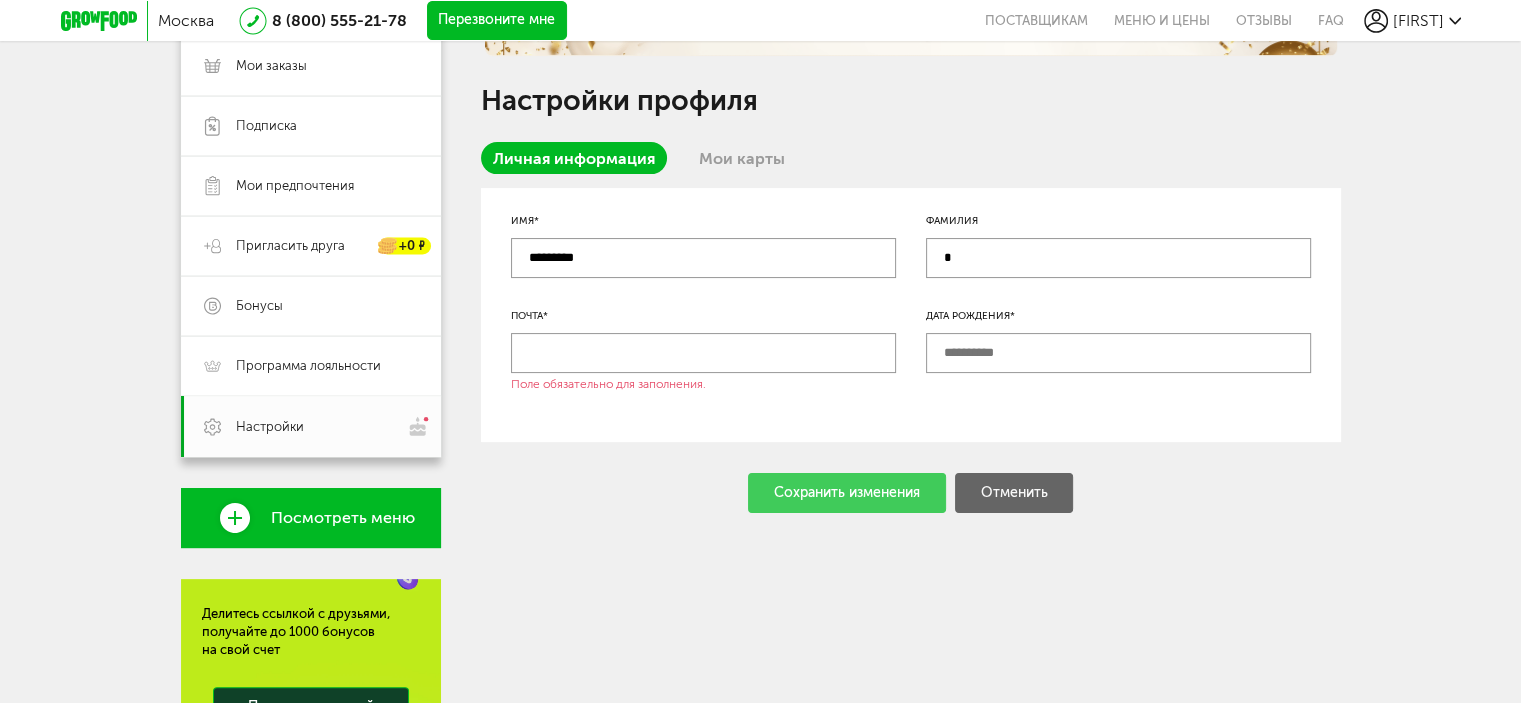 click at bounding box center (1118, 353) 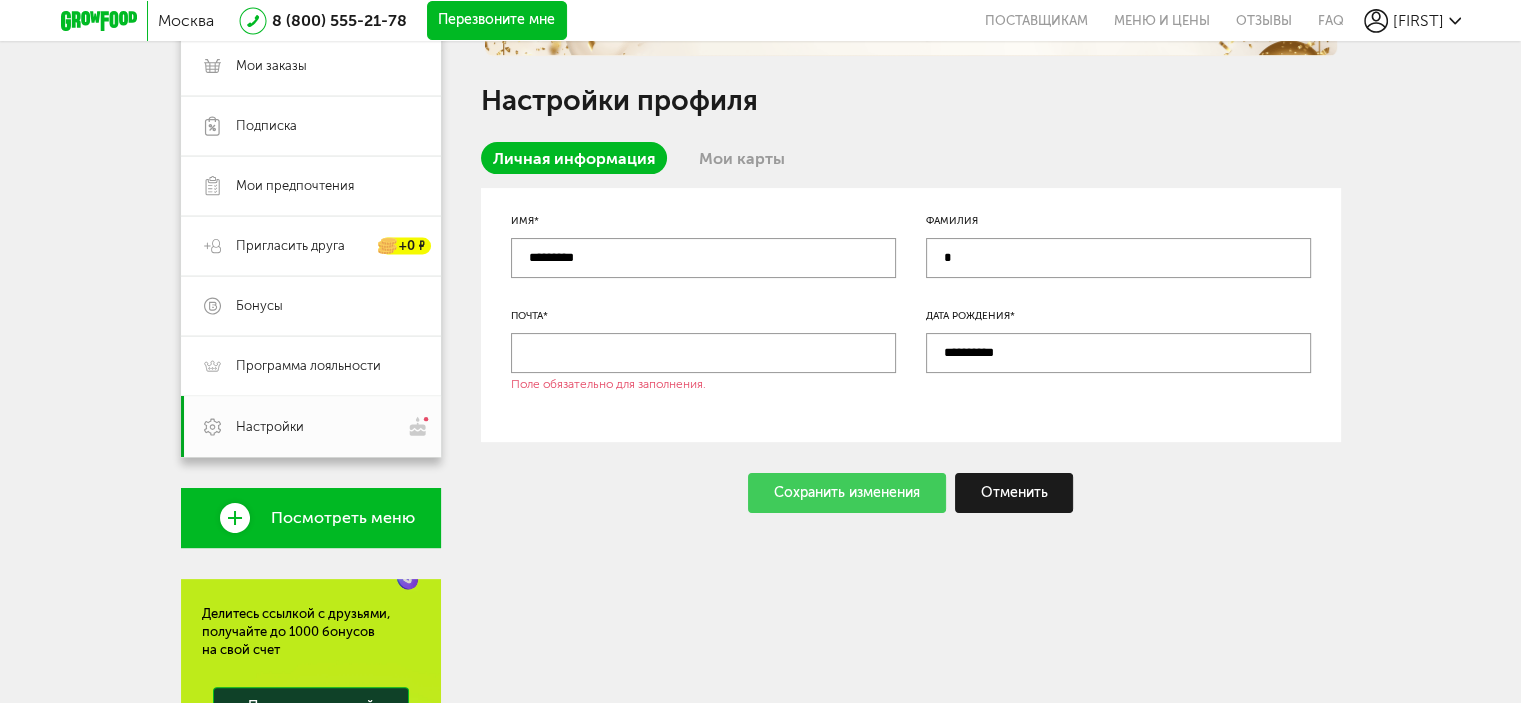 type on "**********" 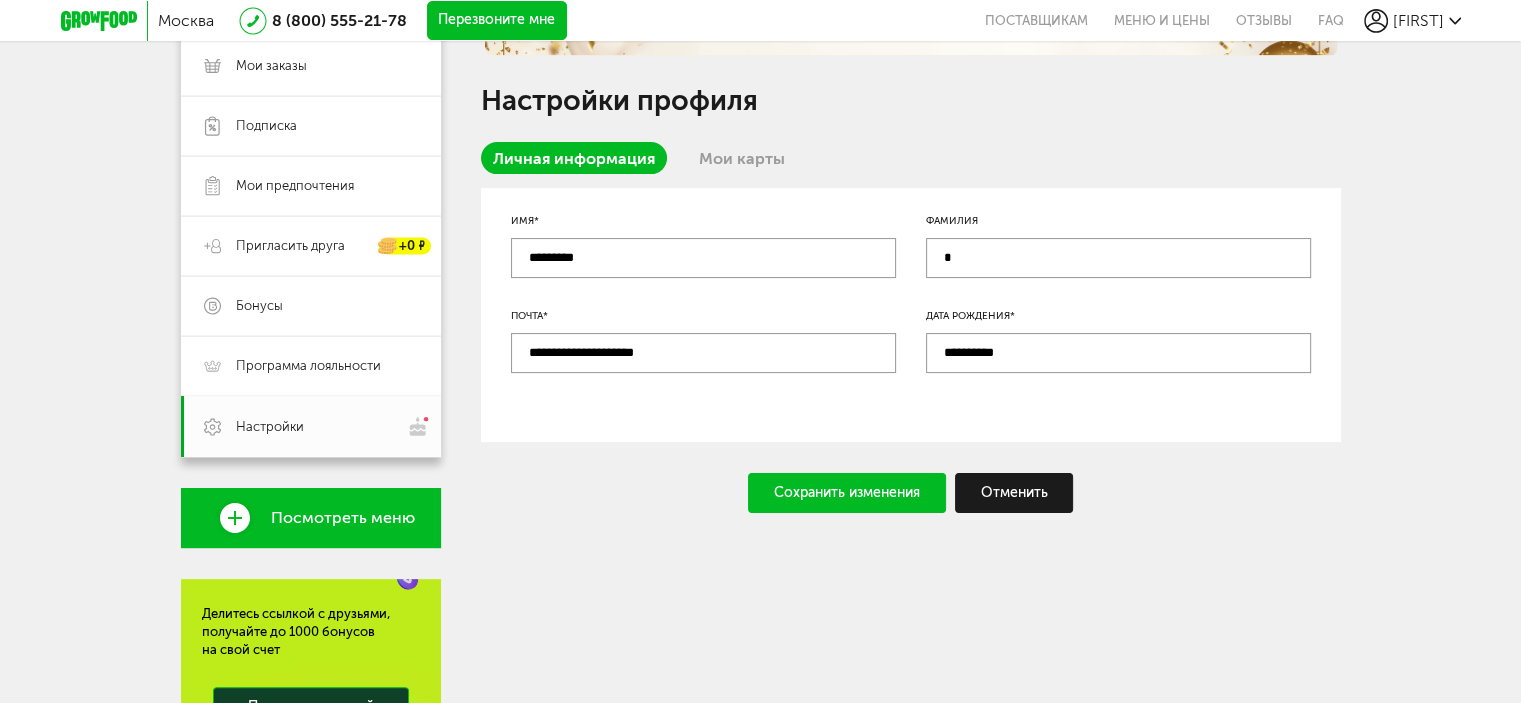 type on "**********" 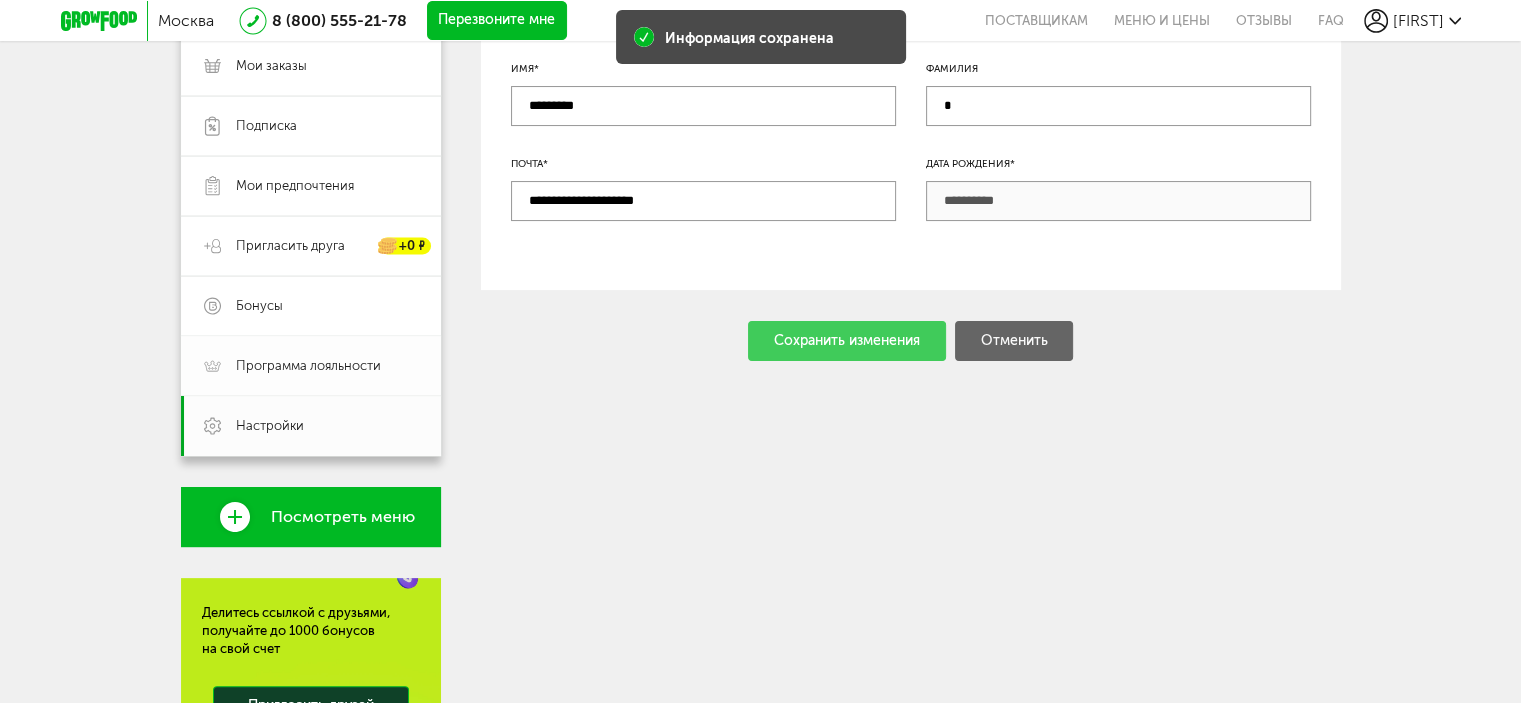 click on "Программа лояльности" at bounding box center (311, 366) 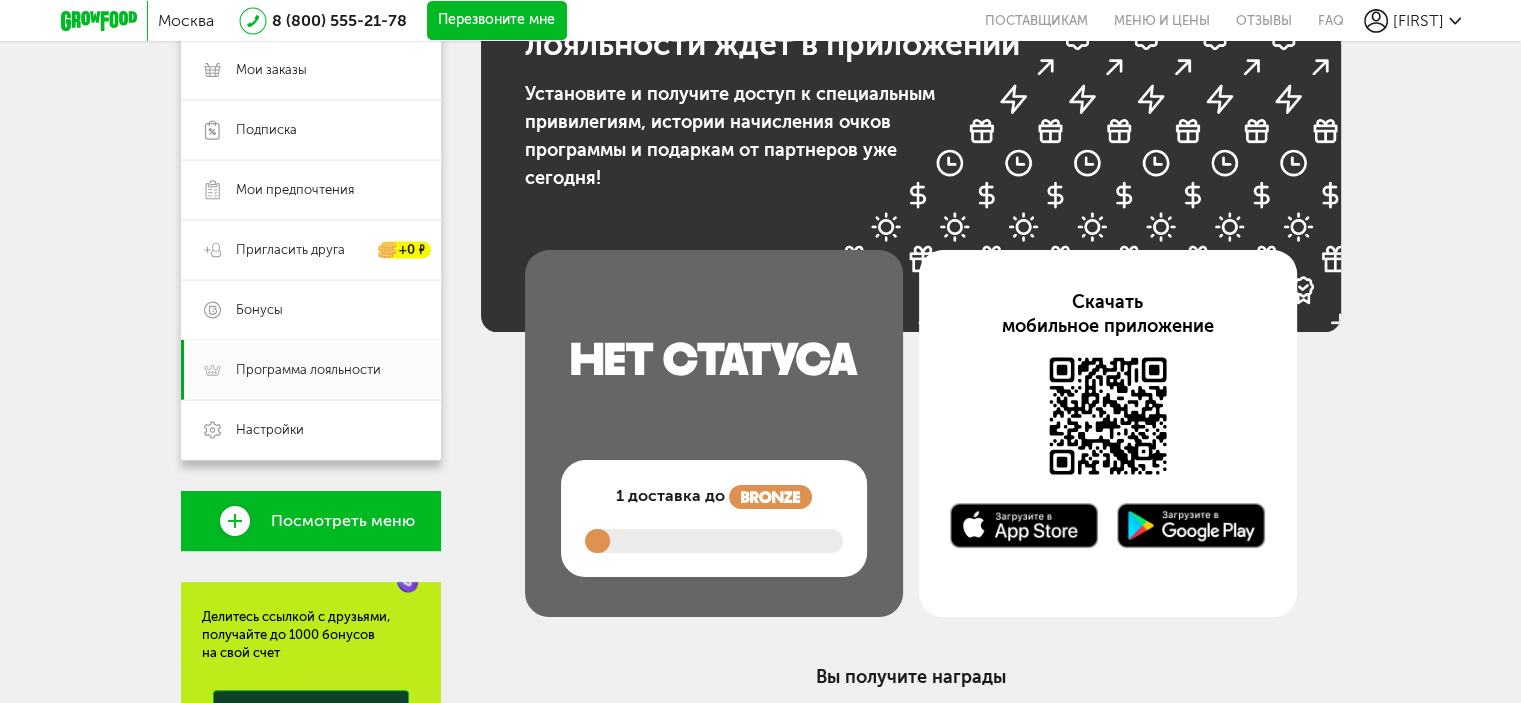 scroll, scrollTop: 300, scrollLeft: 0, axis: vertical 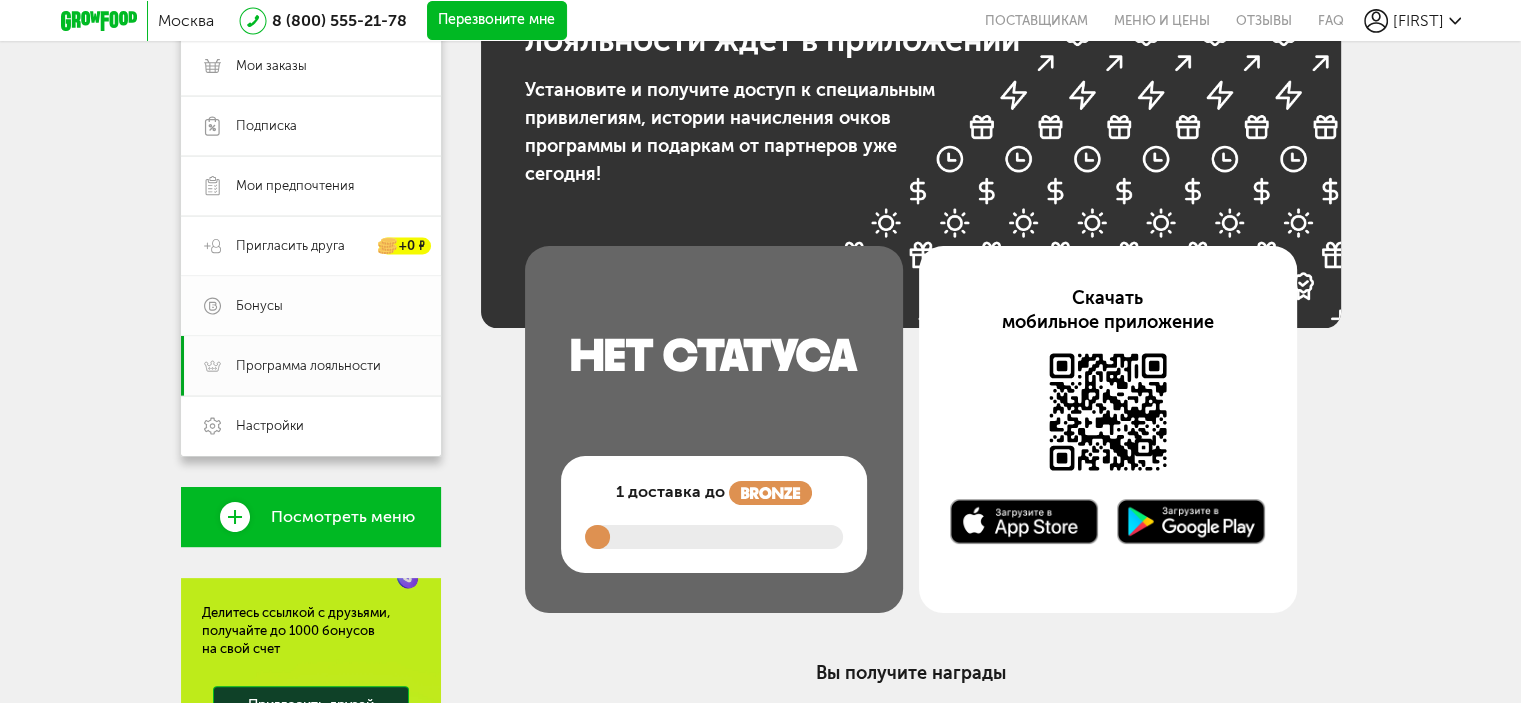 click on "Бонусы" at bounding box center (259, 306) 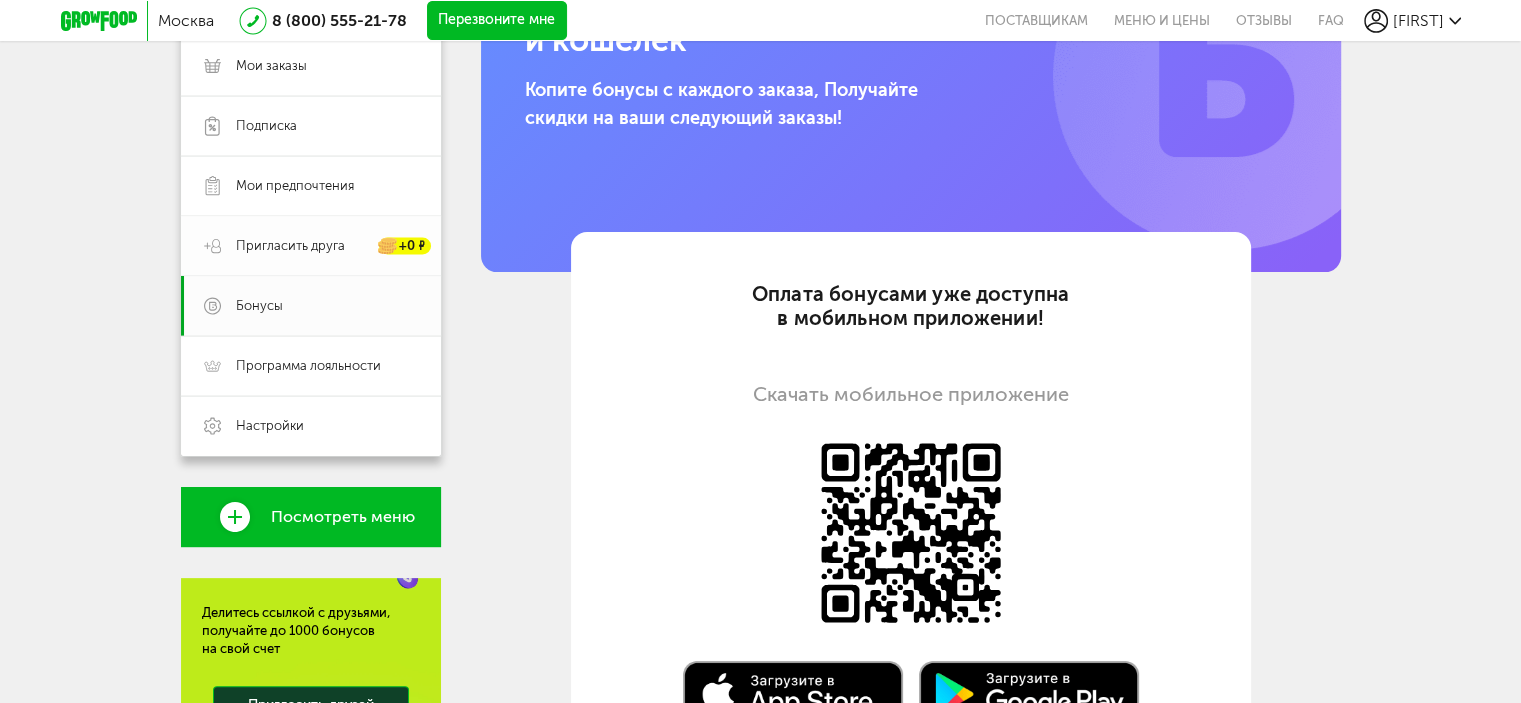 click on "Пригласить друга" at bounding box center (290, 246) 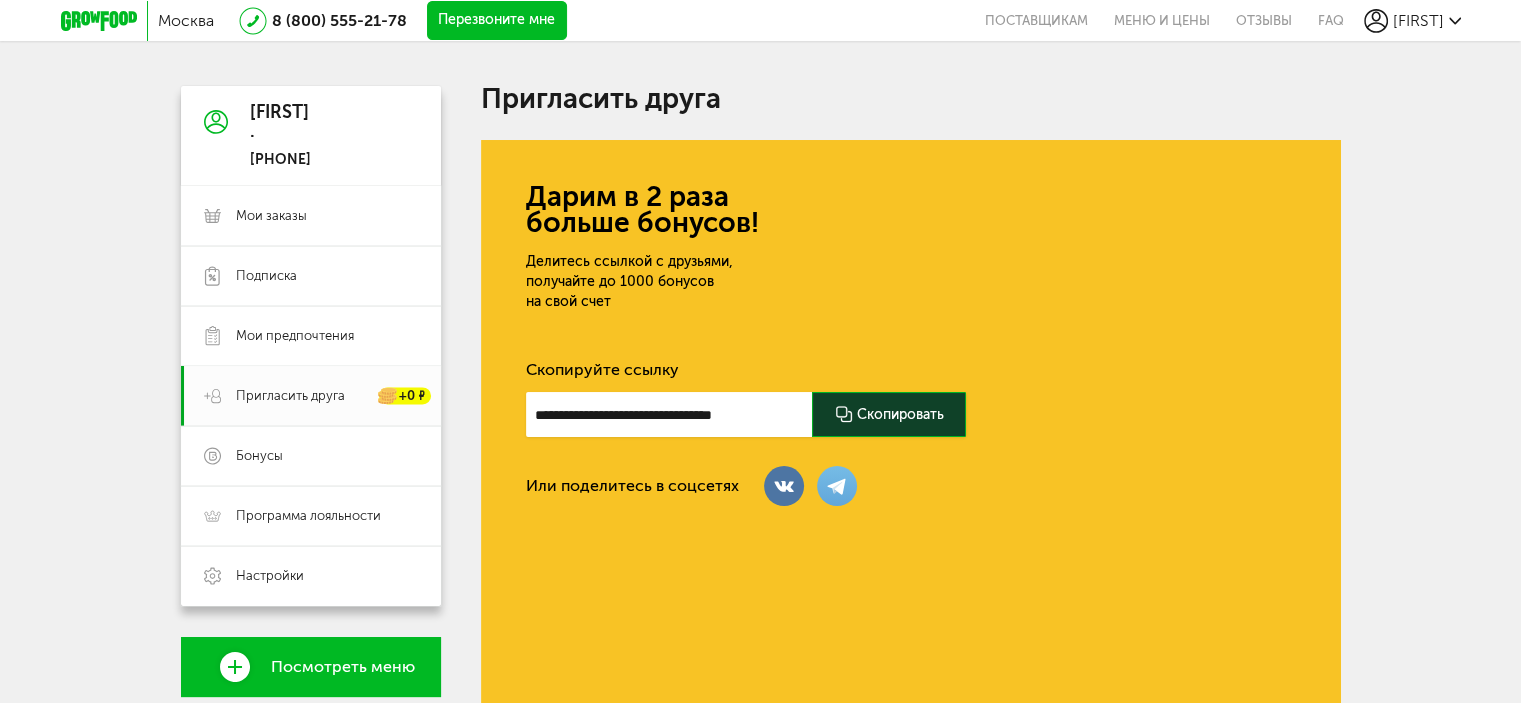 scroll, scrollTop: 0, scrollLeft: 0, axis: both 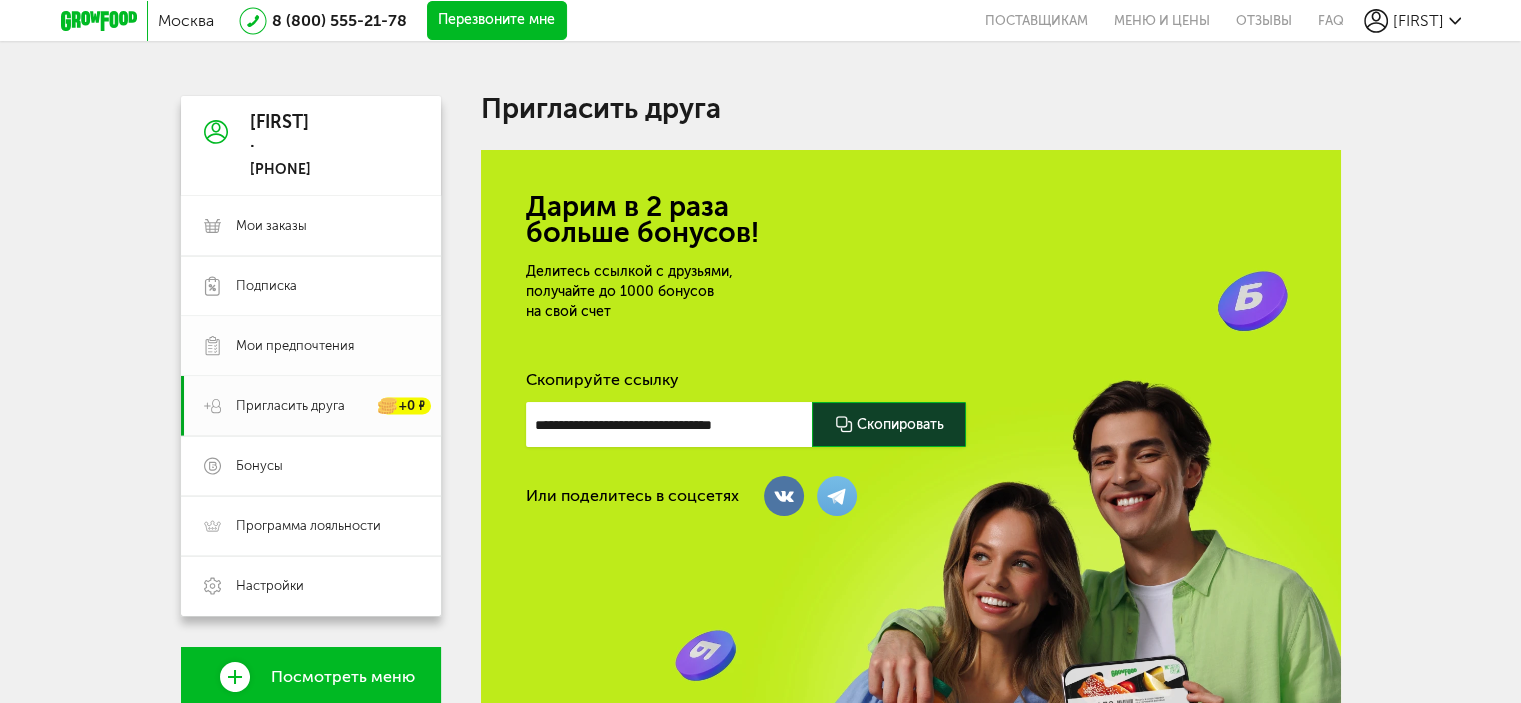 click on "Мои предпочтения" at bounding box center (295, 346) 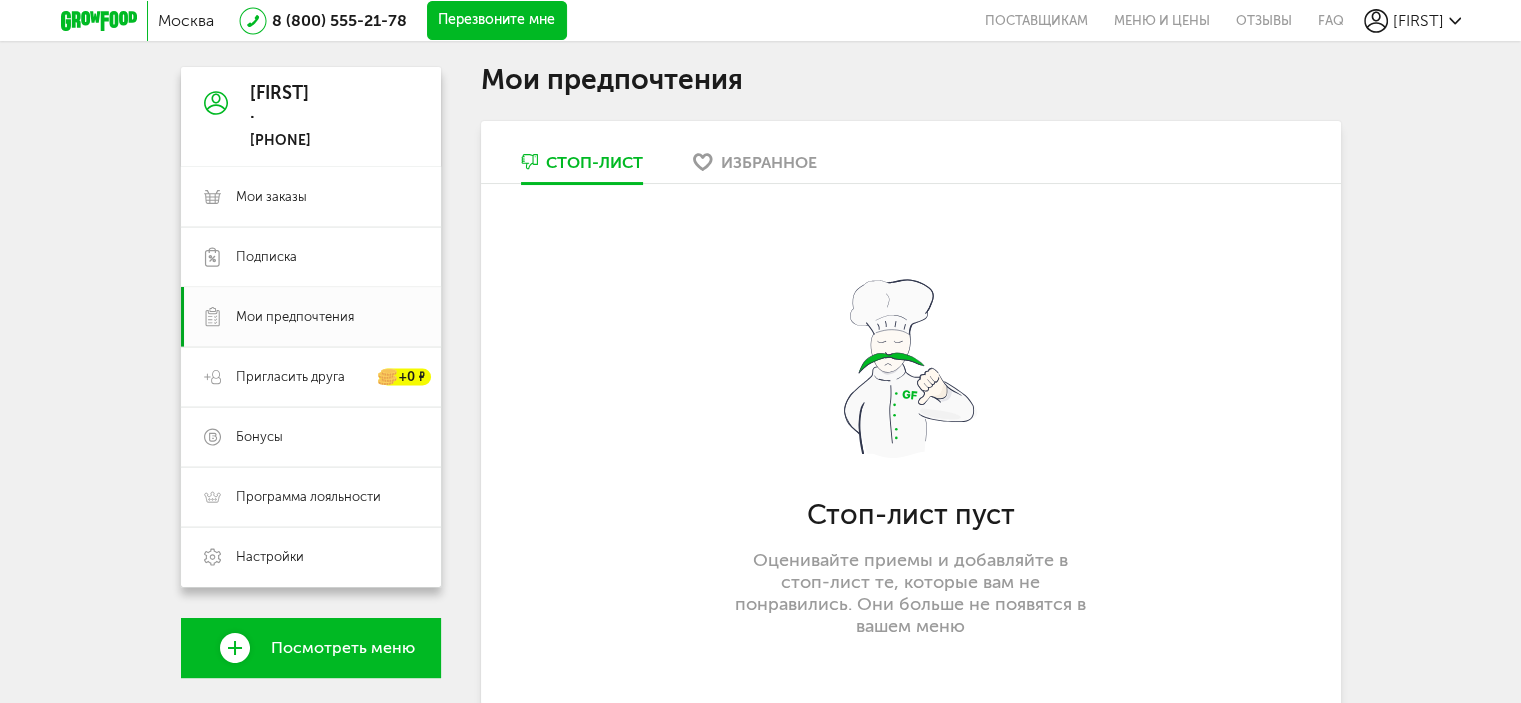 scroll, scrollTop: 0, scrollLeft: 0, axis: both 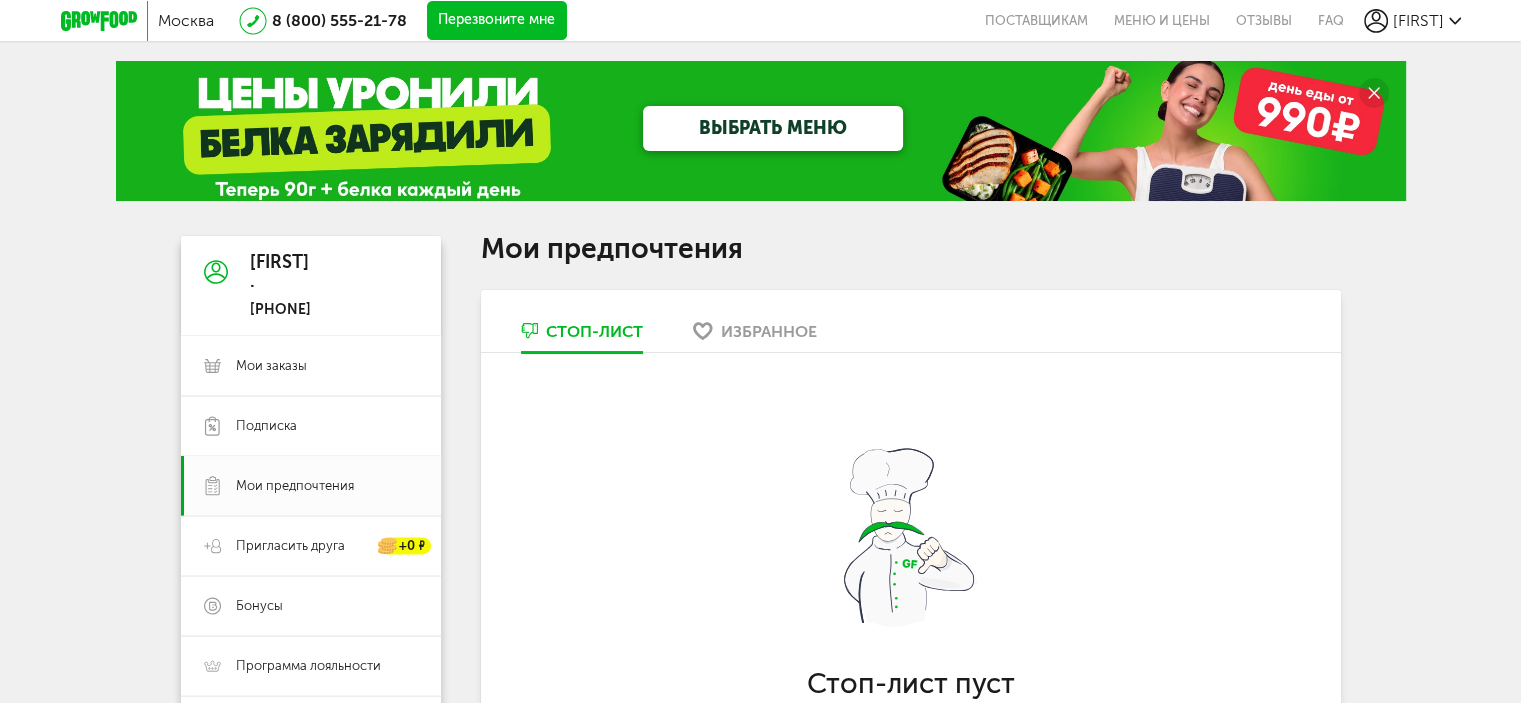 click on "Избранное" at bounding box center [769, 331] 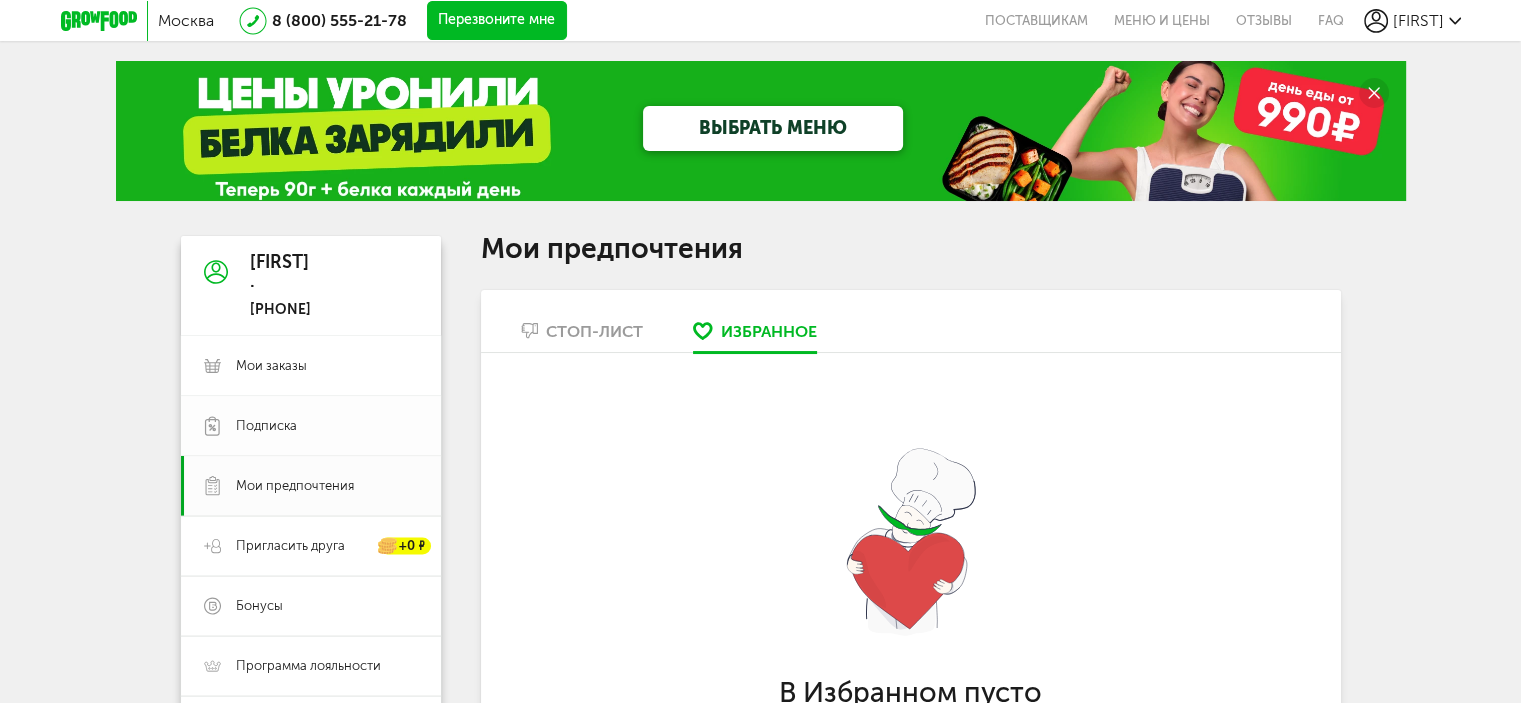 click on "Подписка" at bounding box center (311, 426) 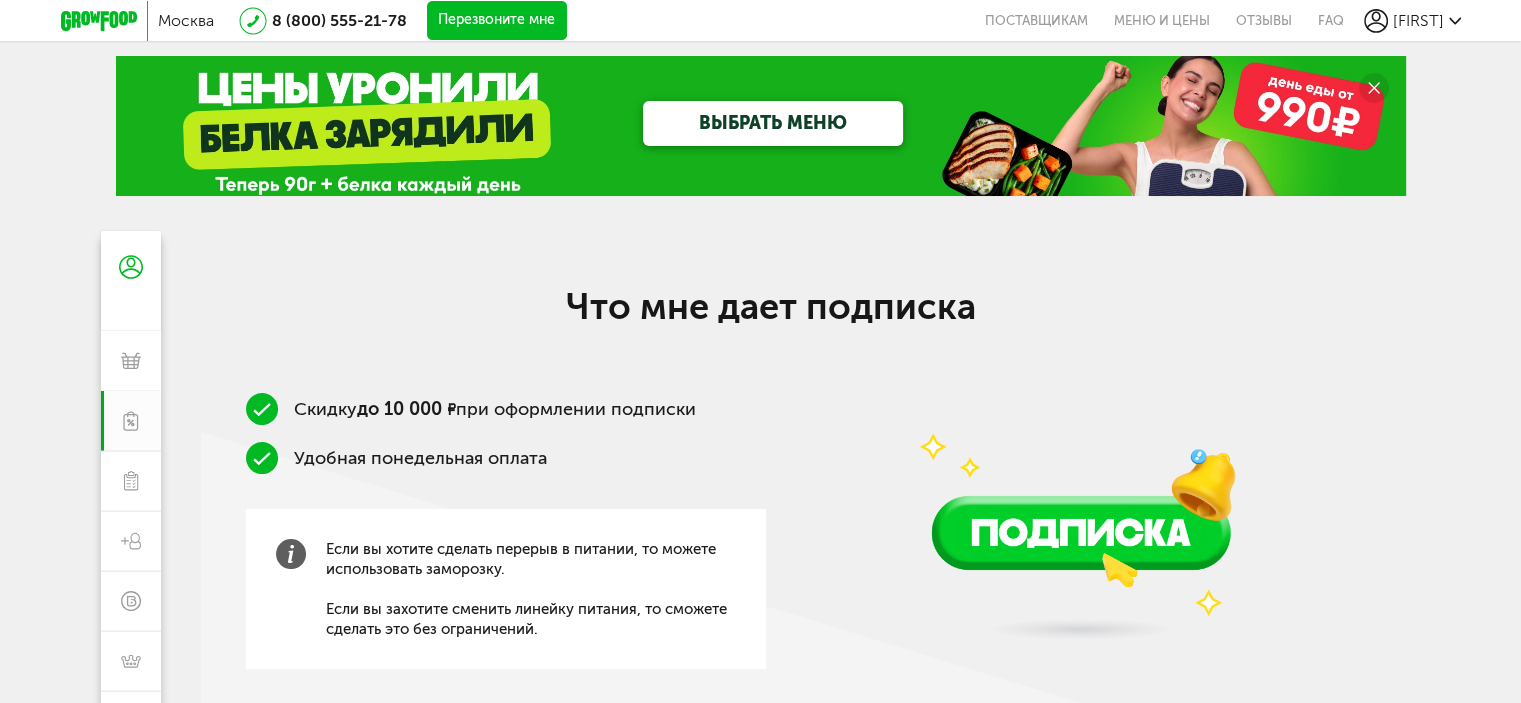 scroll, scrollTop: 0, scrollLeft: 0, axis: both 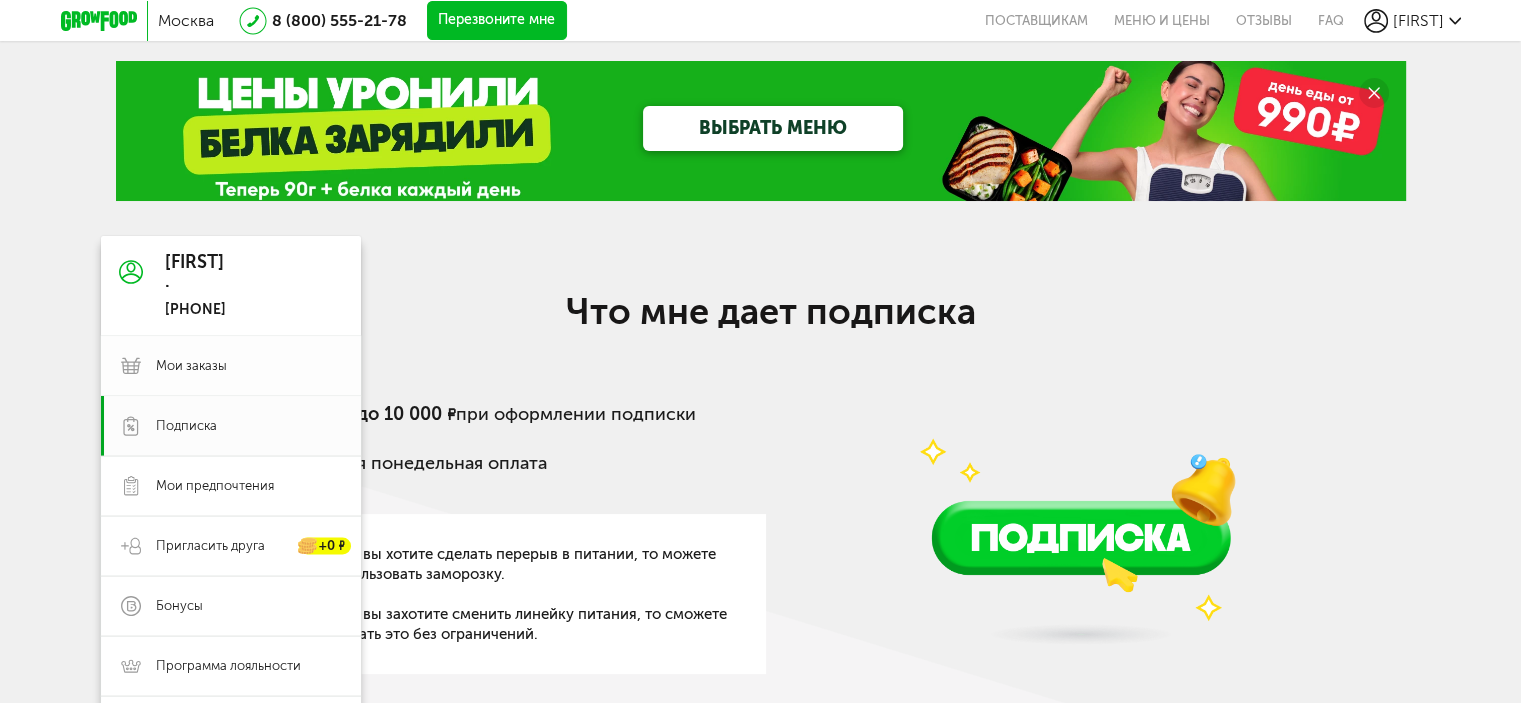 click on "Мои заказы" at bounding box center [231, 366] 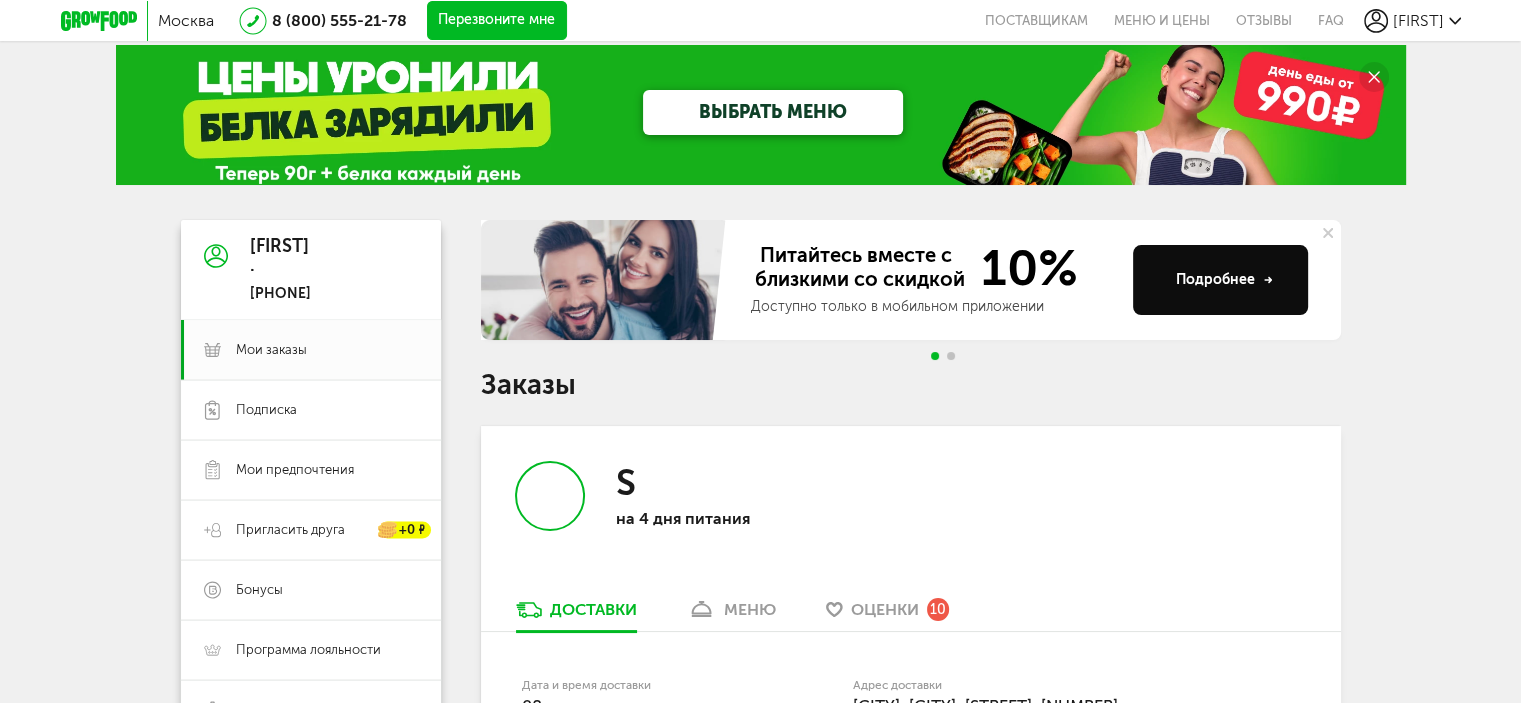 scroll, scrollTop: 0, scrollLeft: 0, axis: both 